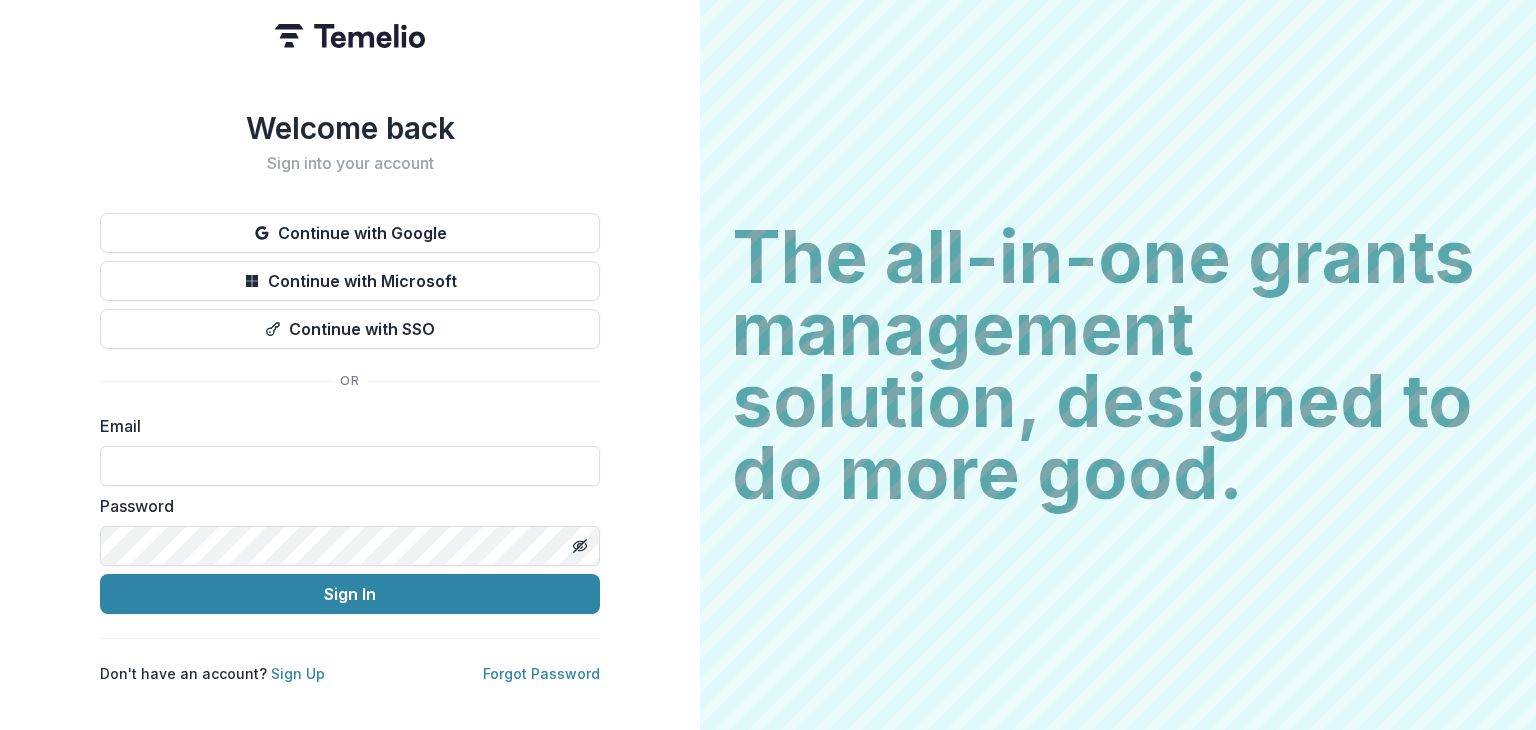 scroll, scrollTop: 0, scrollLeft: 0, axis: both 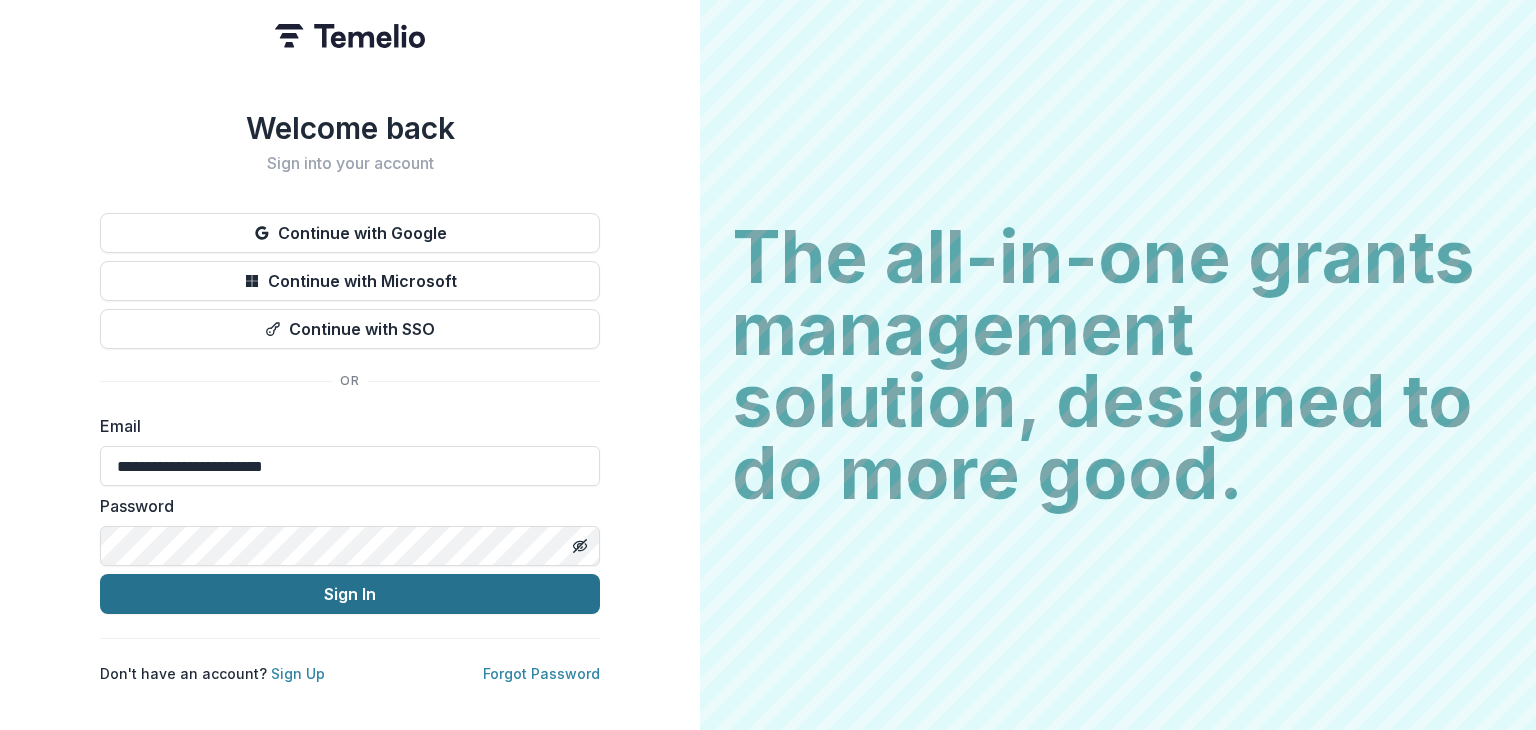 click on "Sign In" at bounding box center [350, 594] 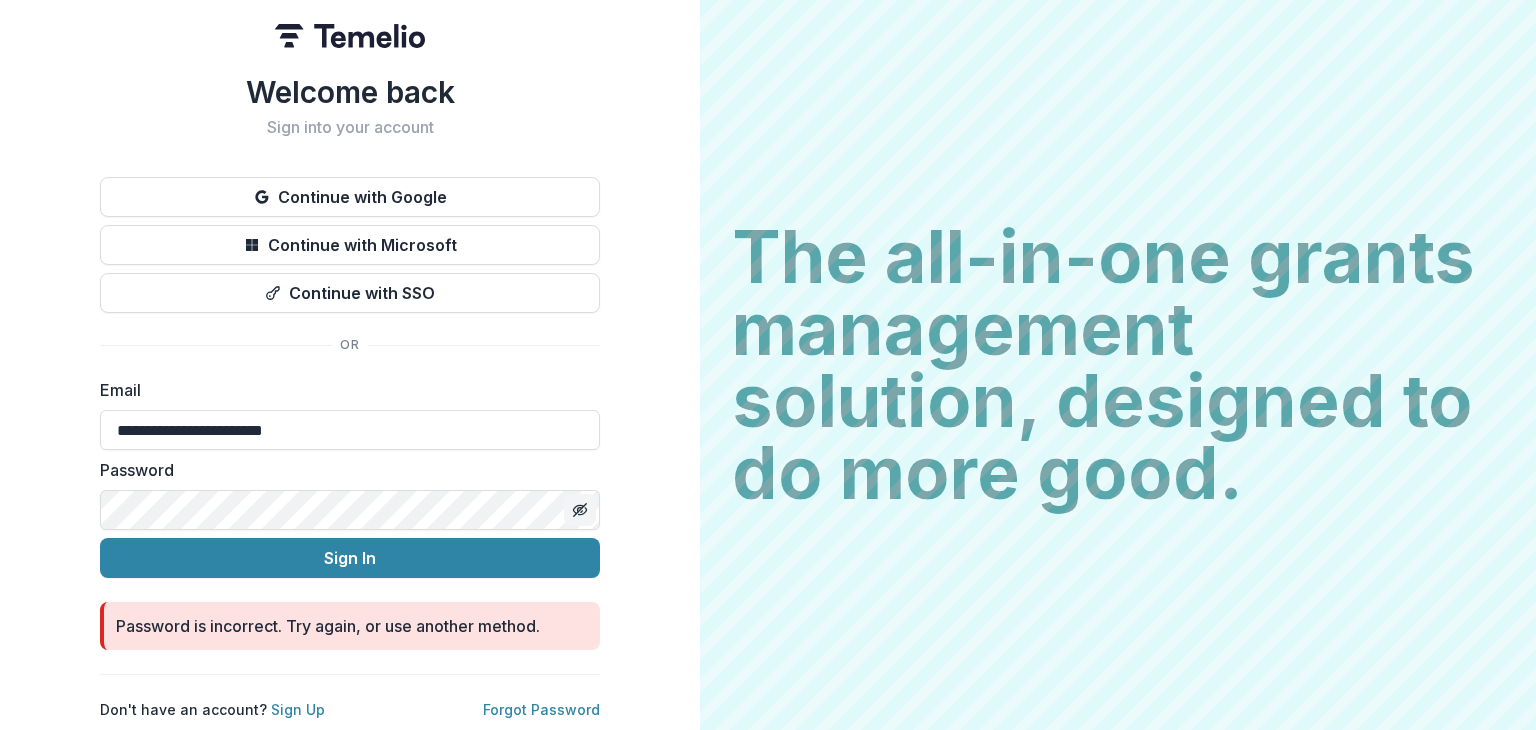 click 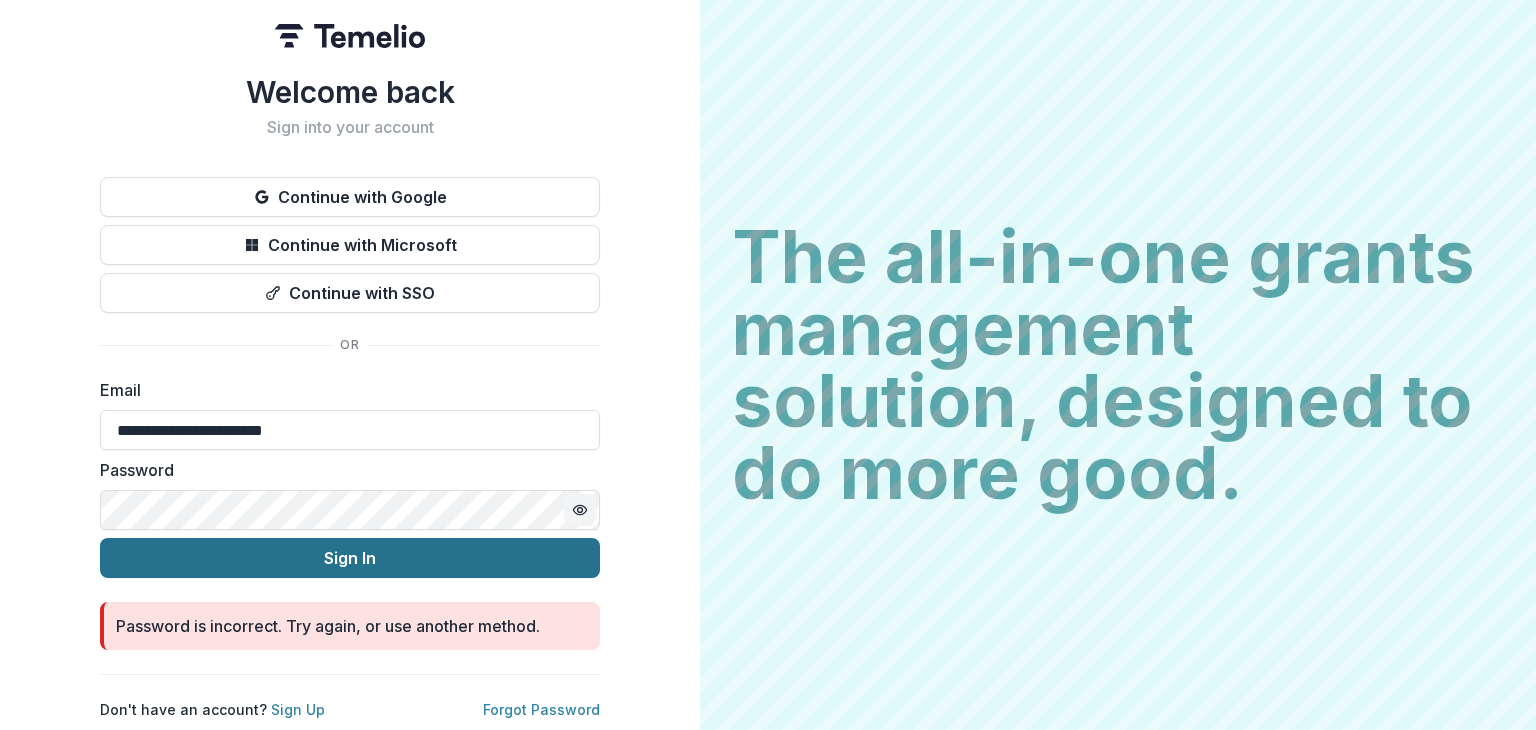click on "Sign In" at bounding box center (350, 558) 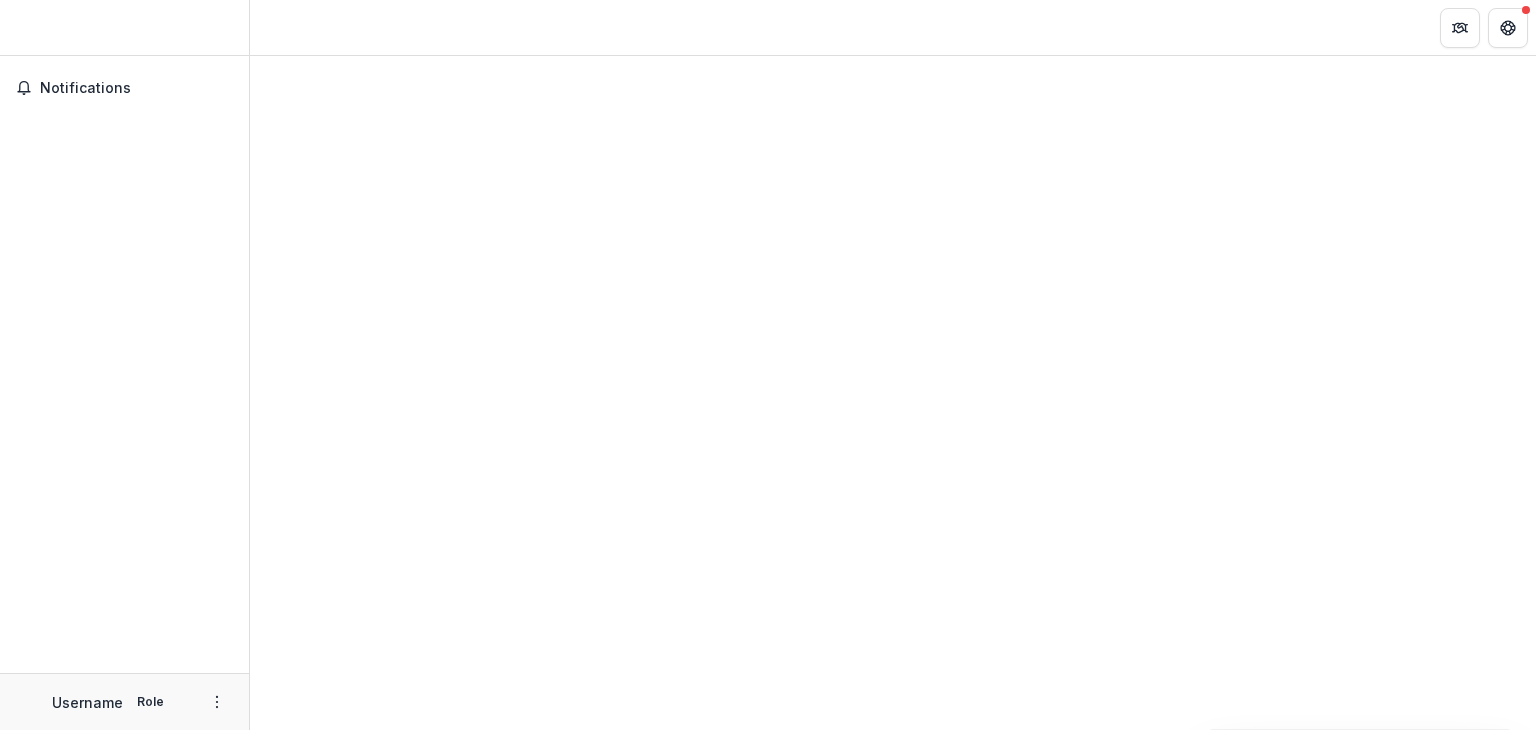 scroll, scrollTop: 0, scrollLeft: 0, axis: both 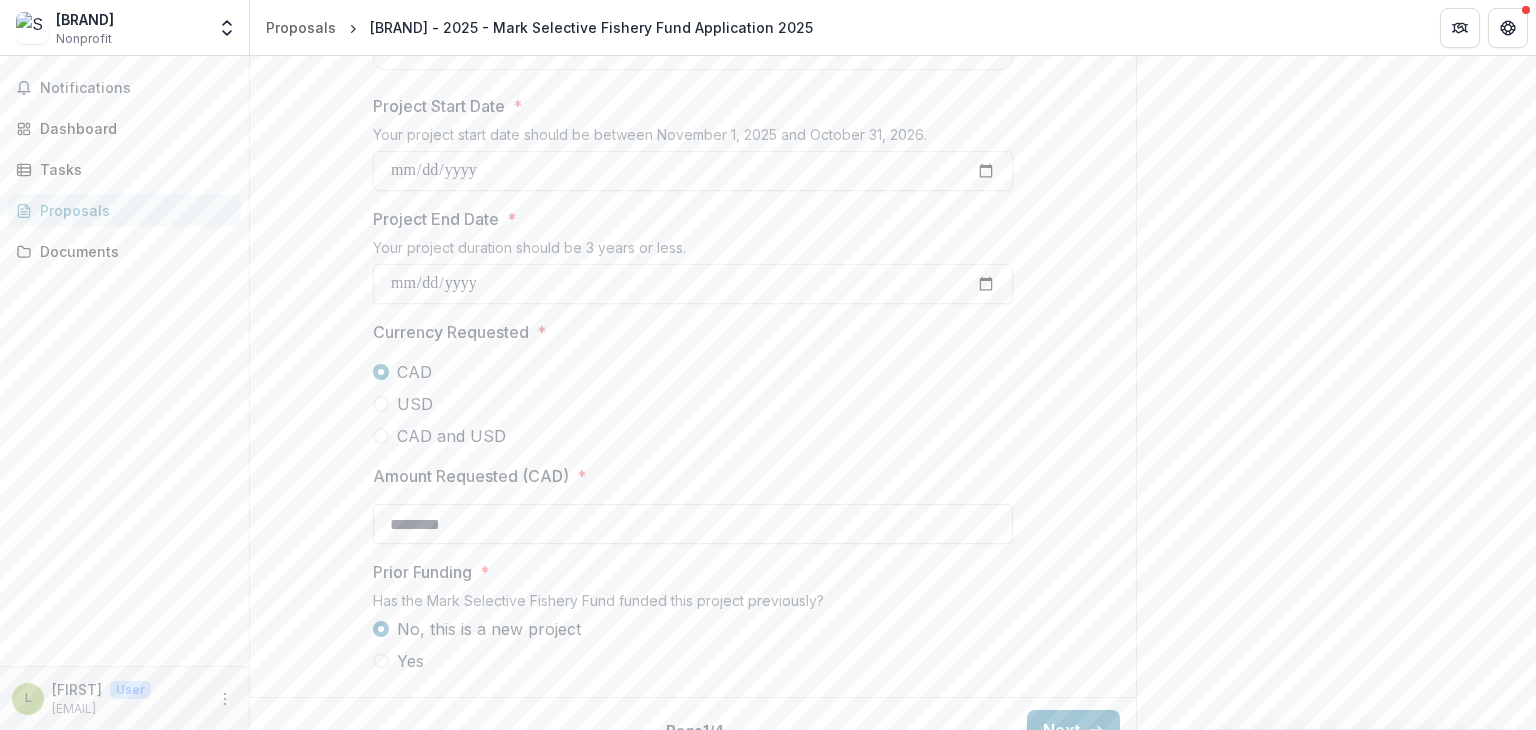 click on "********" at bounding box center [693, 524] 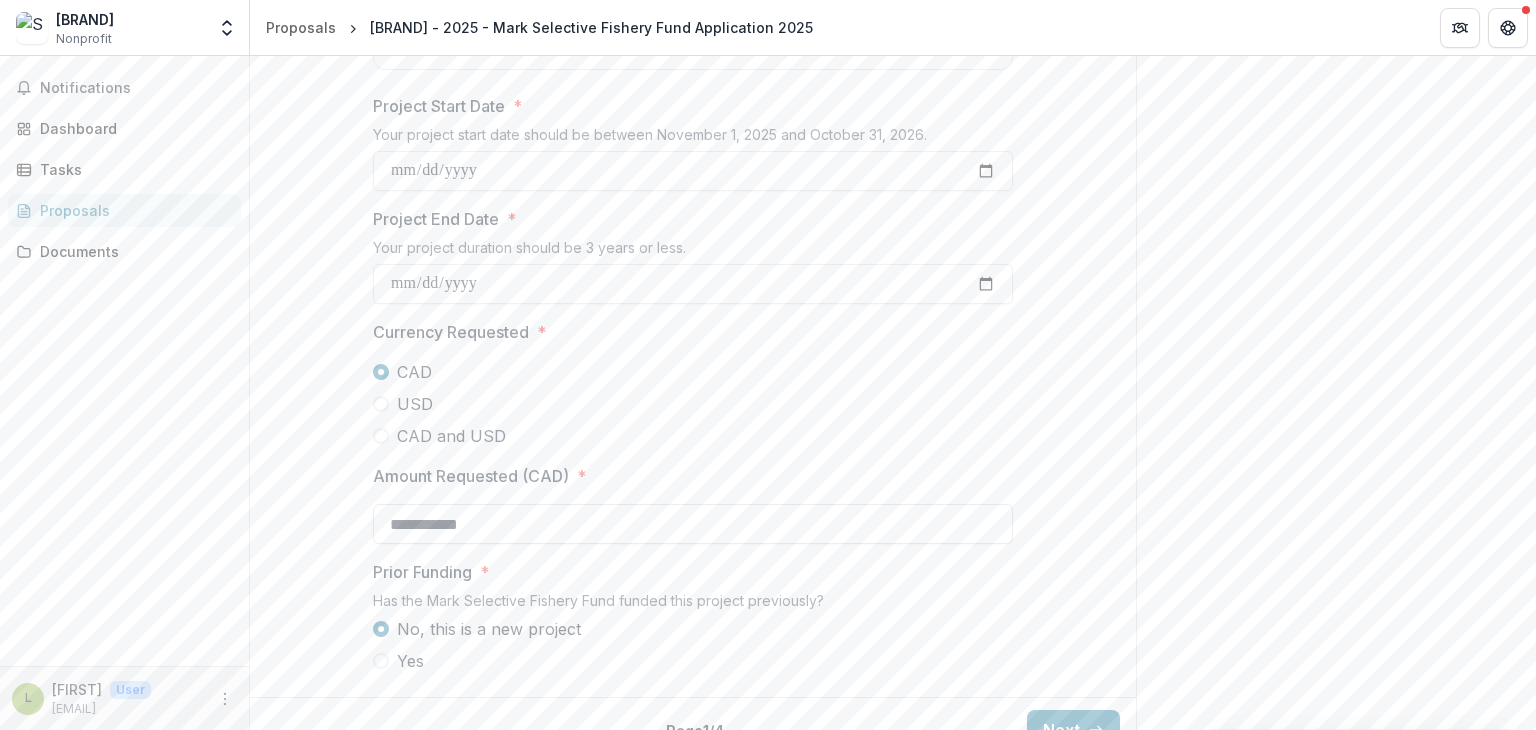 scroll, scrollTop: 1497, scrollLeft: 0, axis: vertical 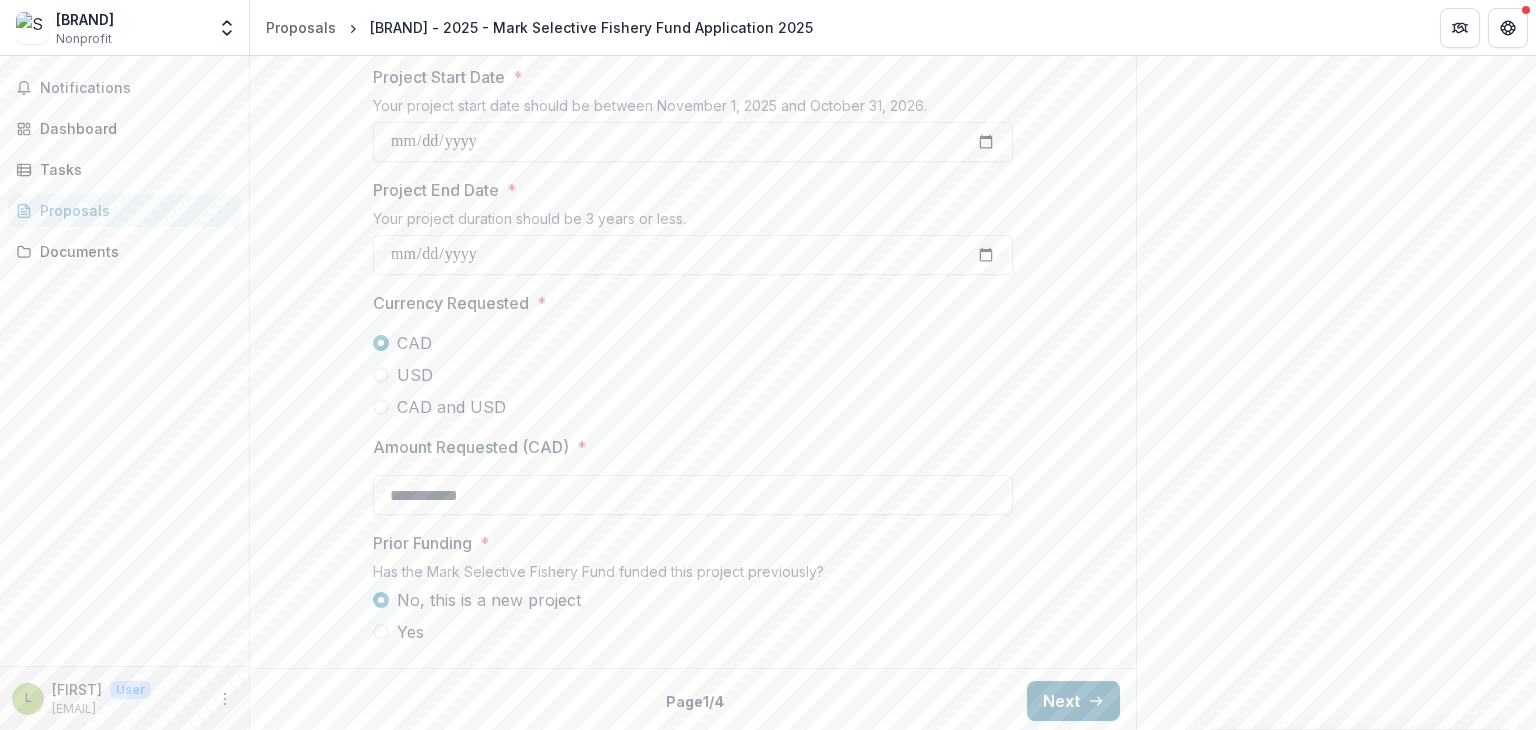 type on "********" 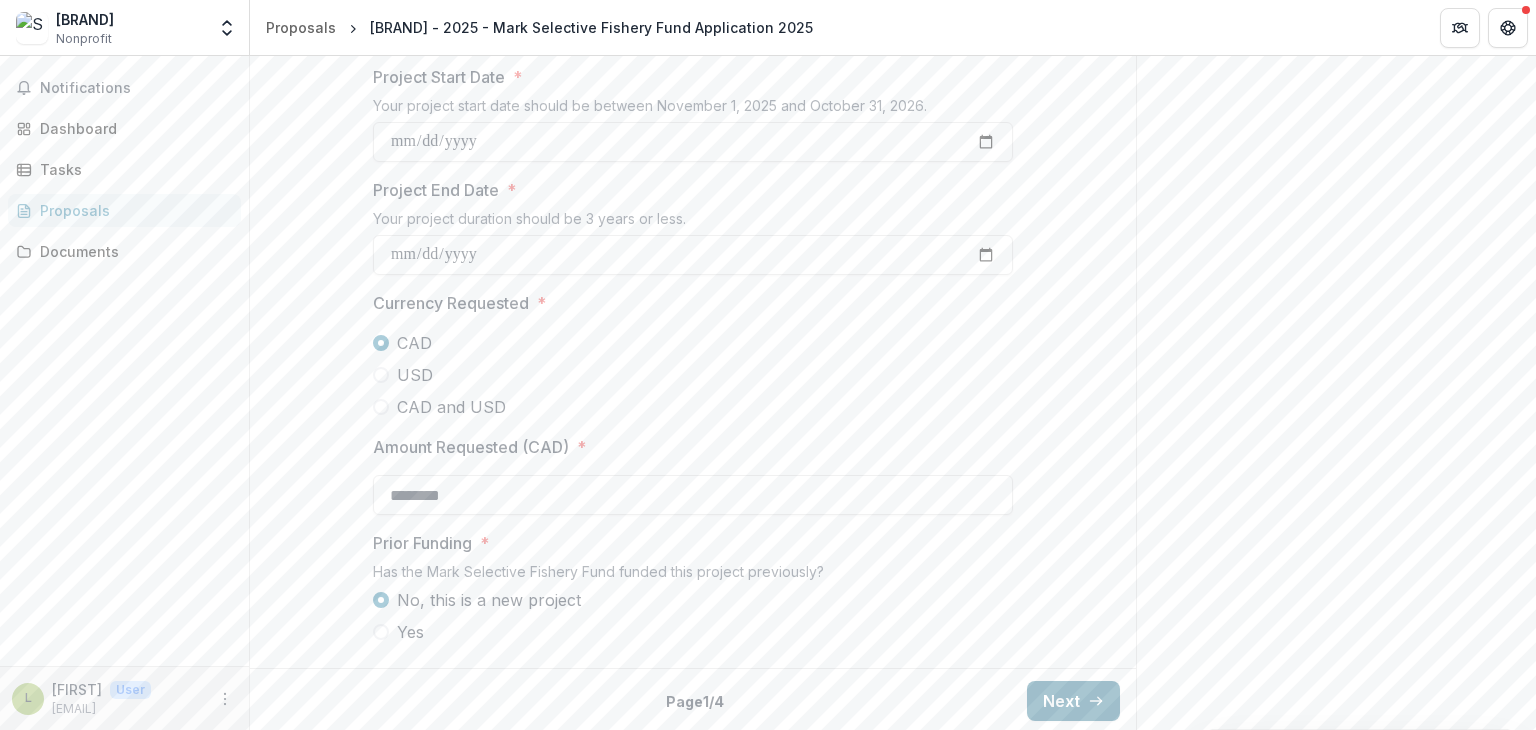 click on "Next" at bounding box center (1073, 701) 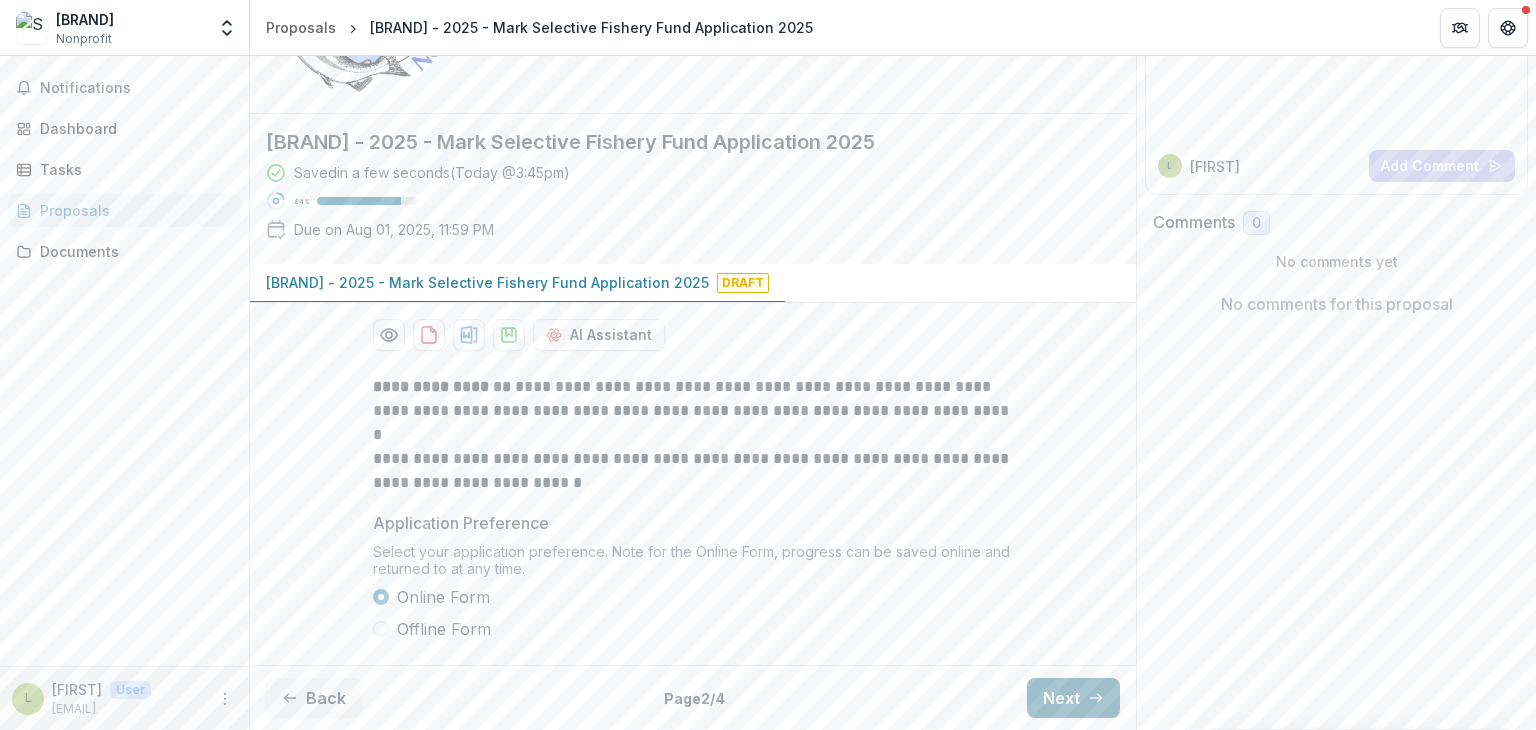 scroll, scrollTop: 216, scrollLeft: 0, axis: vertical 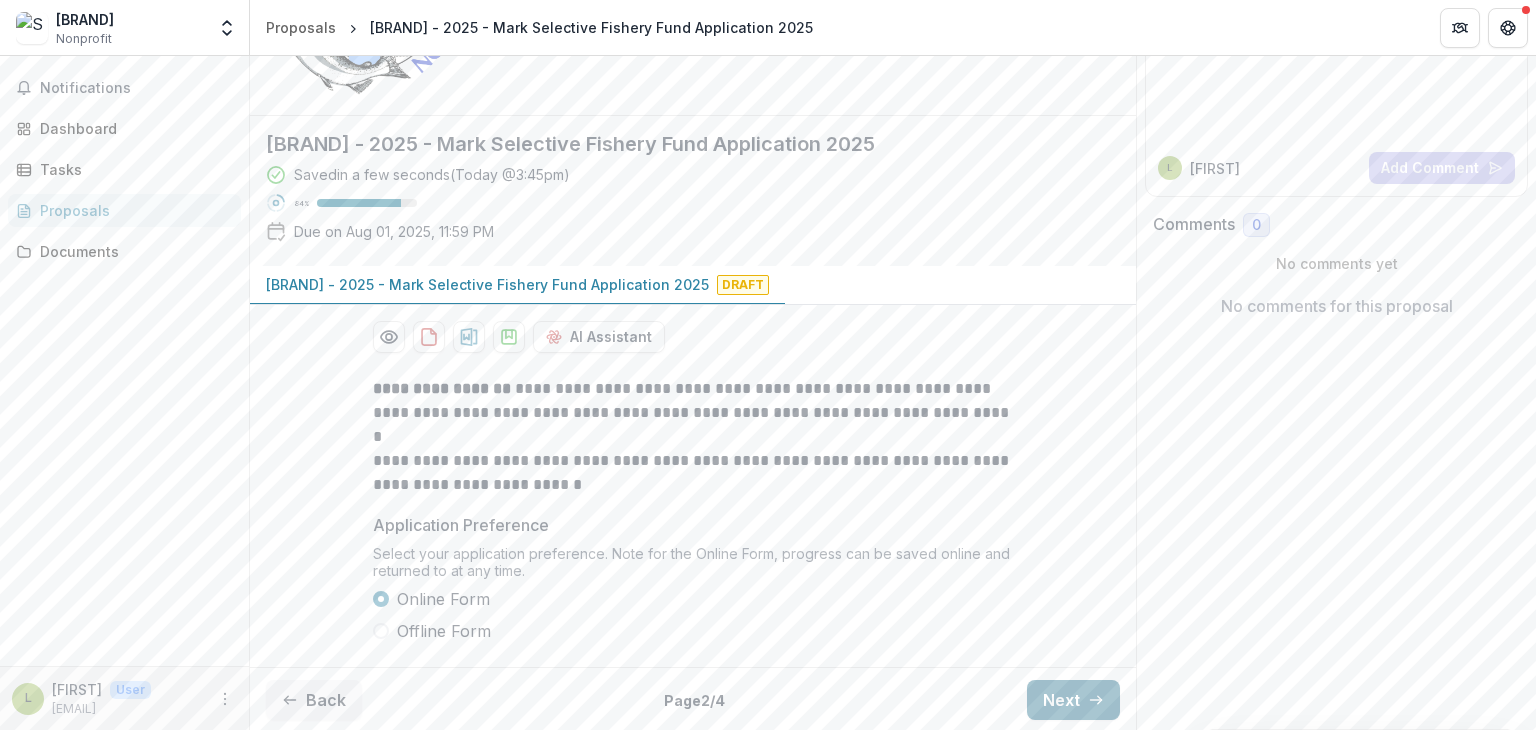 click 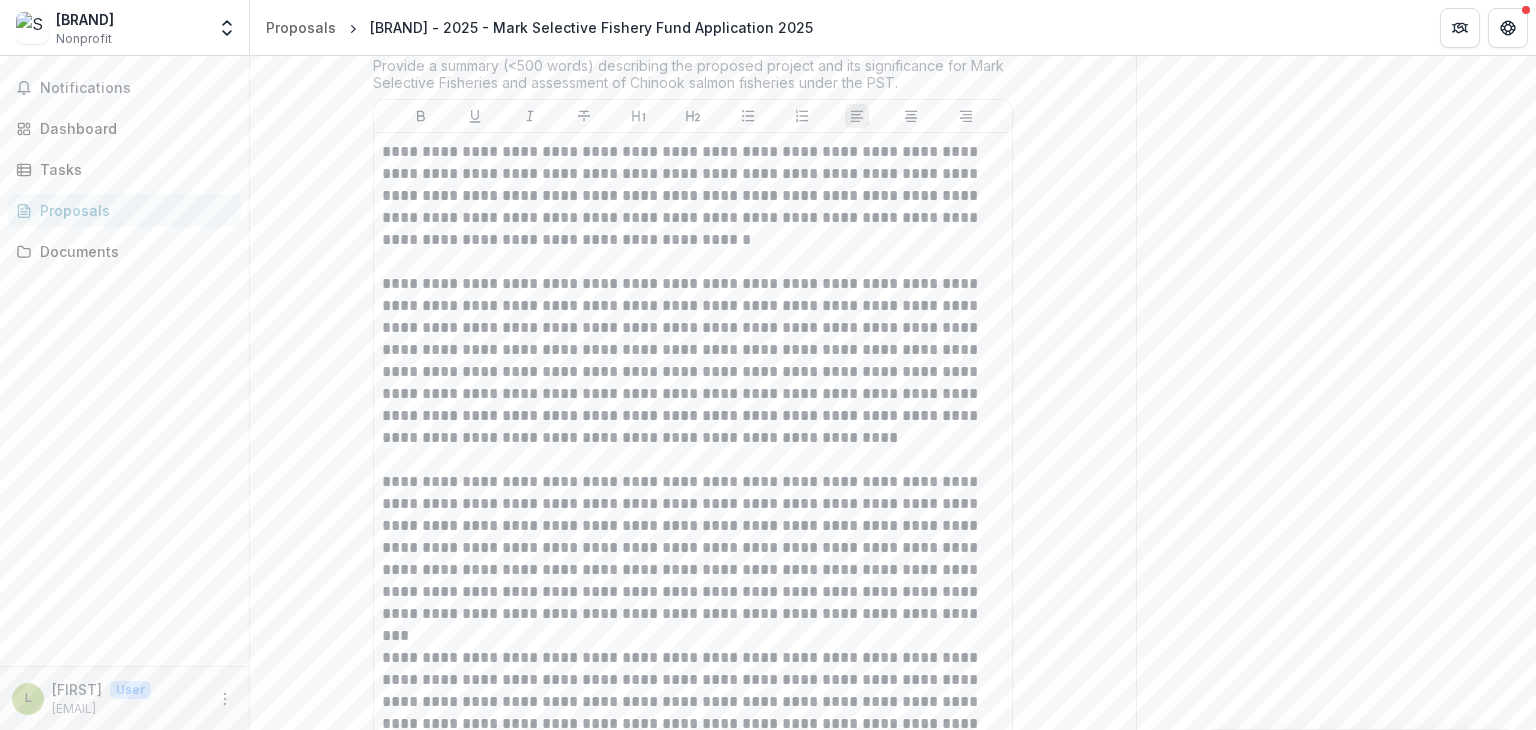 scroll, scrollTop: 573, scrollLeft: 0, axis: vertical 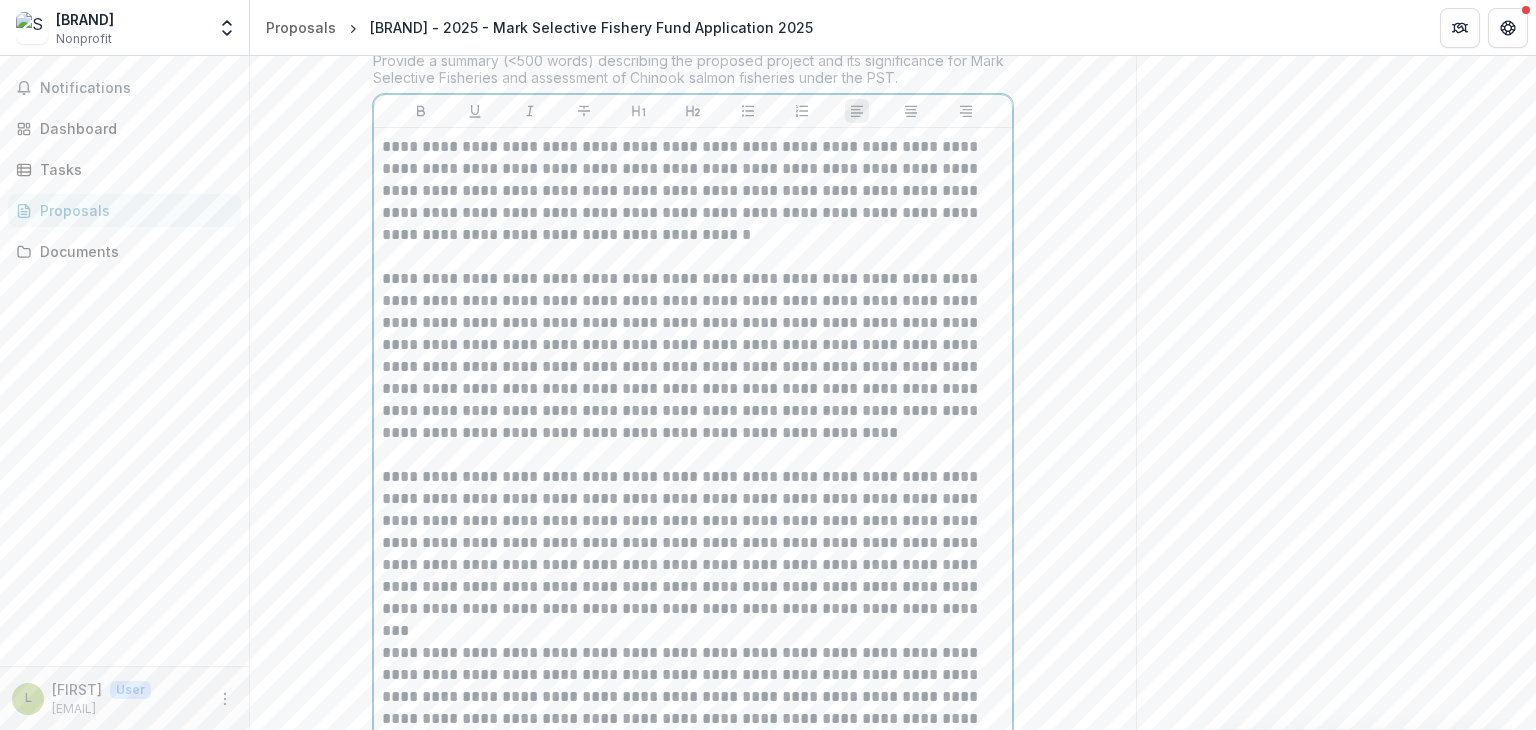 click on "**********" at bounding box center [693, 543] 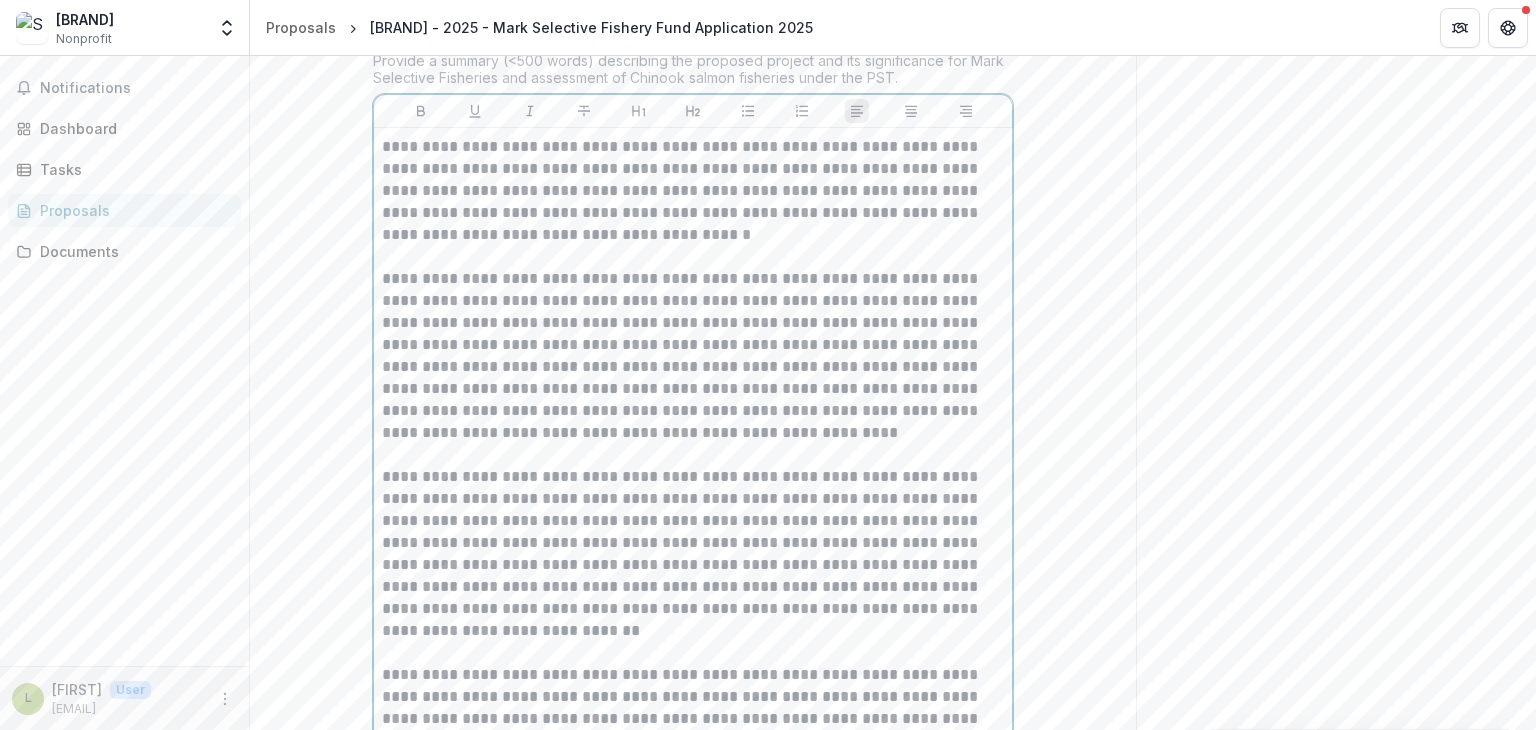 click on "**********" at bounding box center [693, 554] 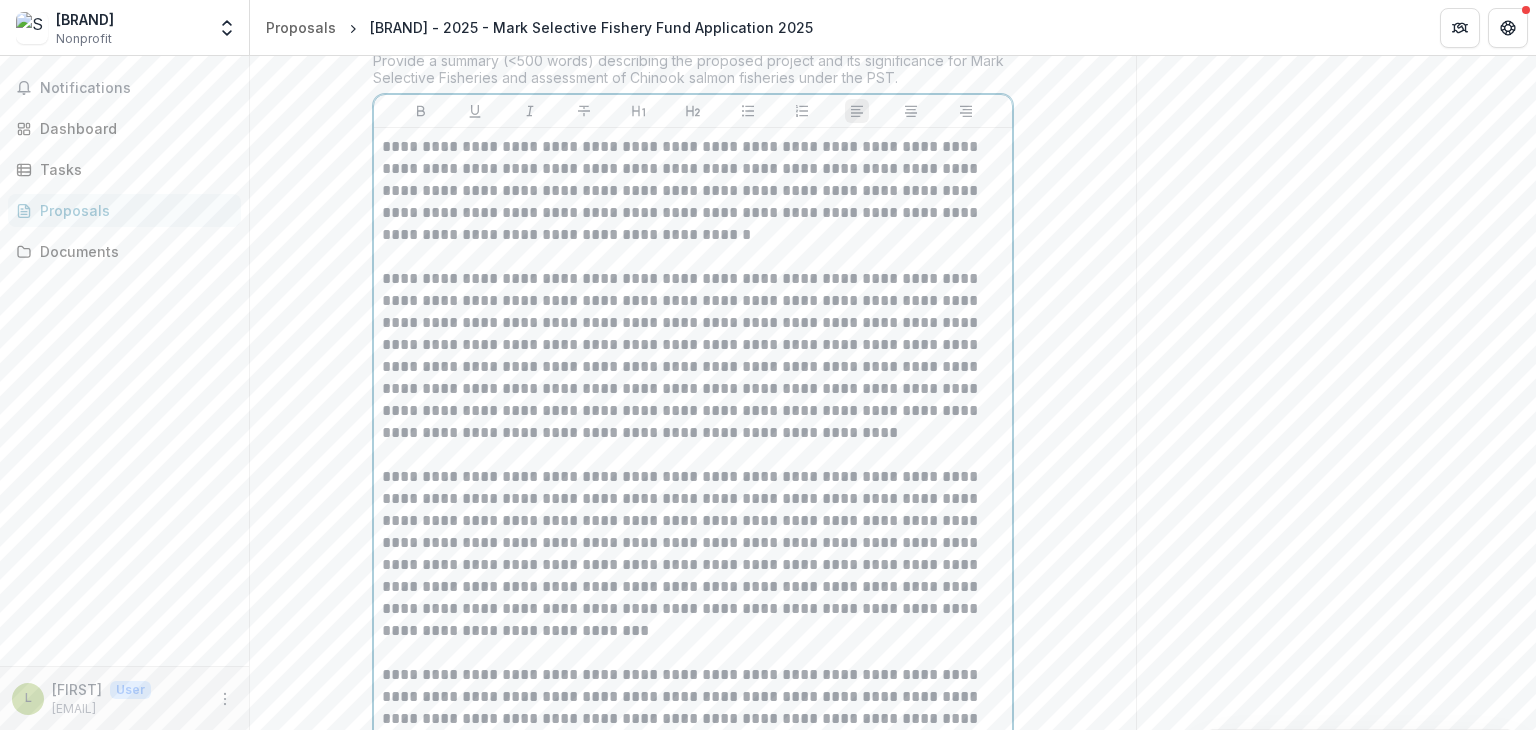 click on "**********" at bounding box center (693, 554) 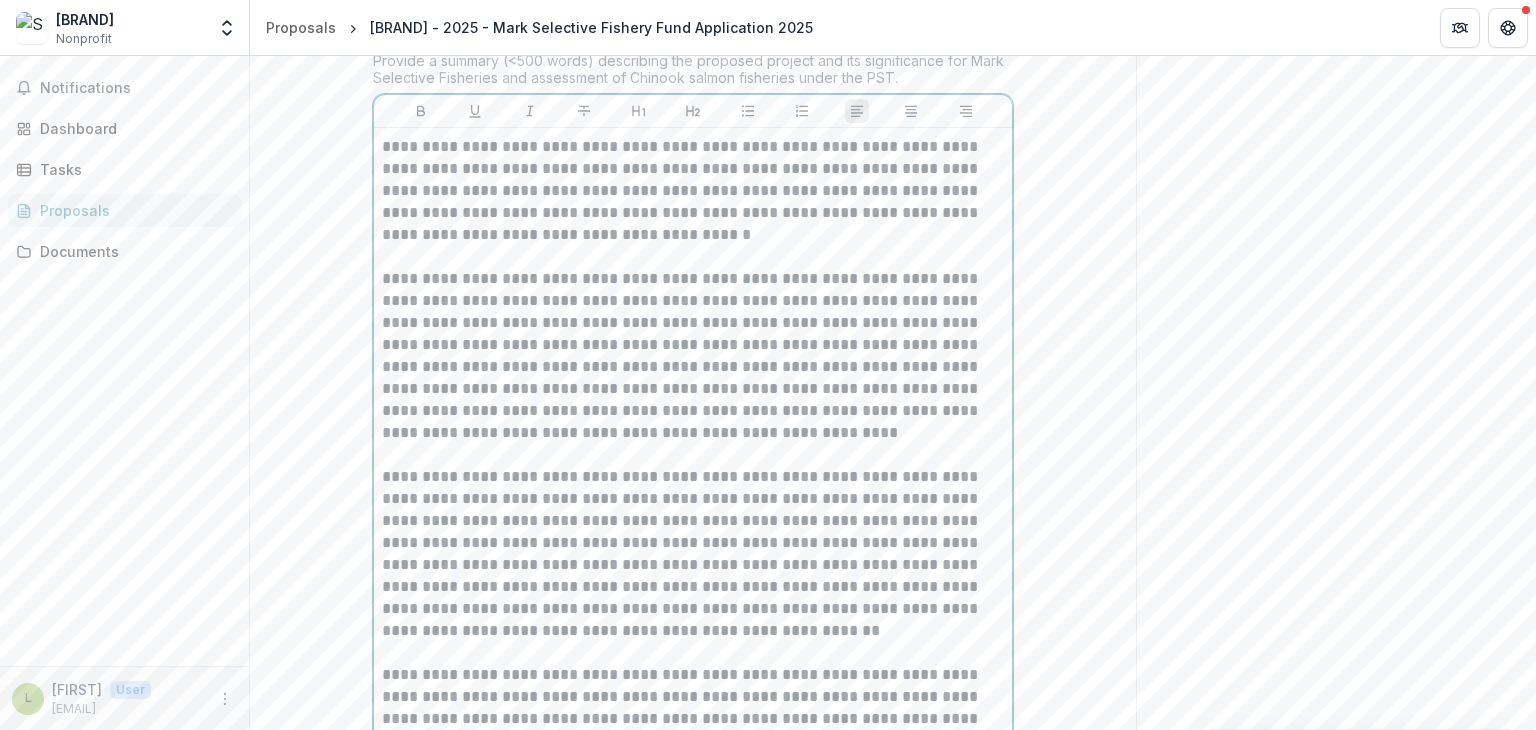 click on "**********" at bounding box center [693, 554] 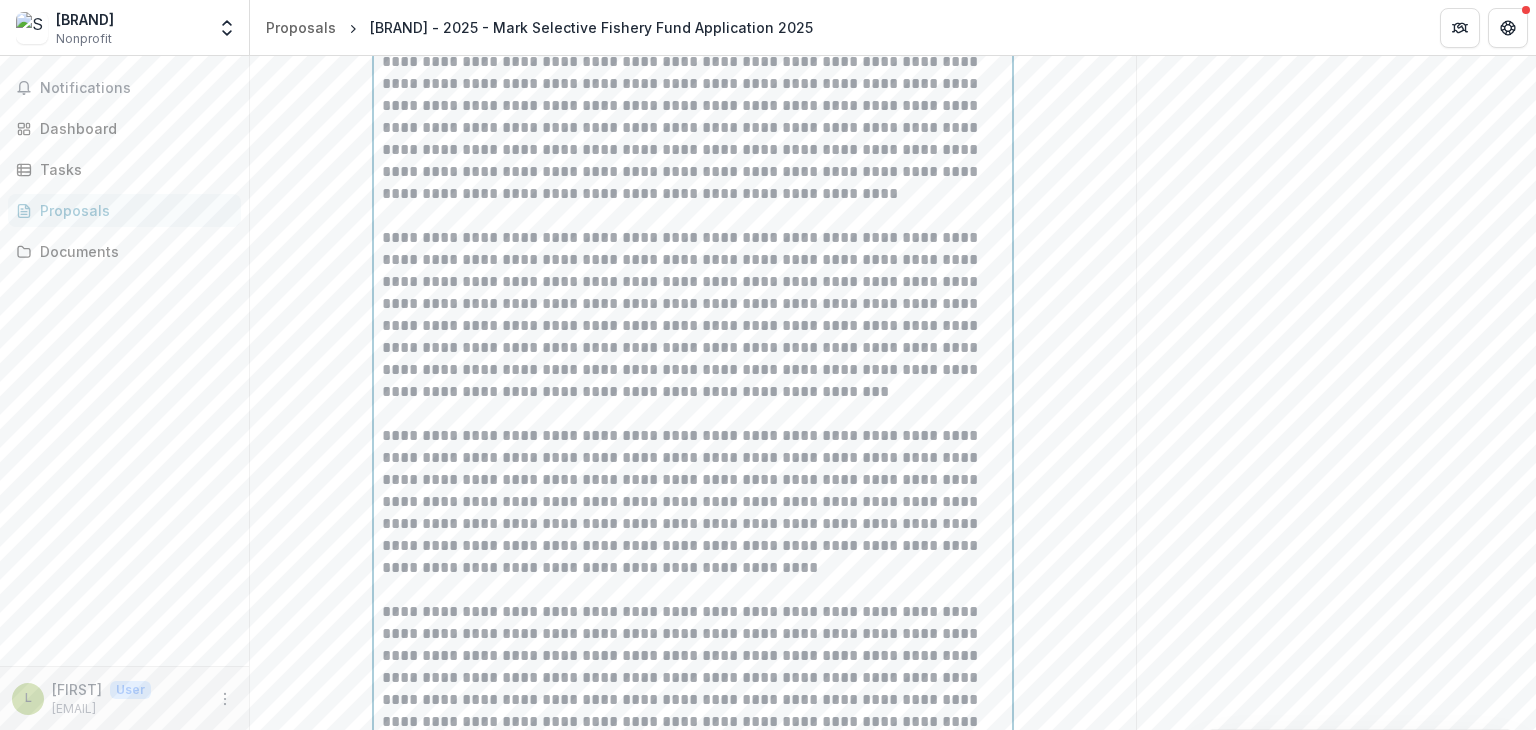 scroll, scrollTop: 813, scrollLeft: 0, axis: vertical 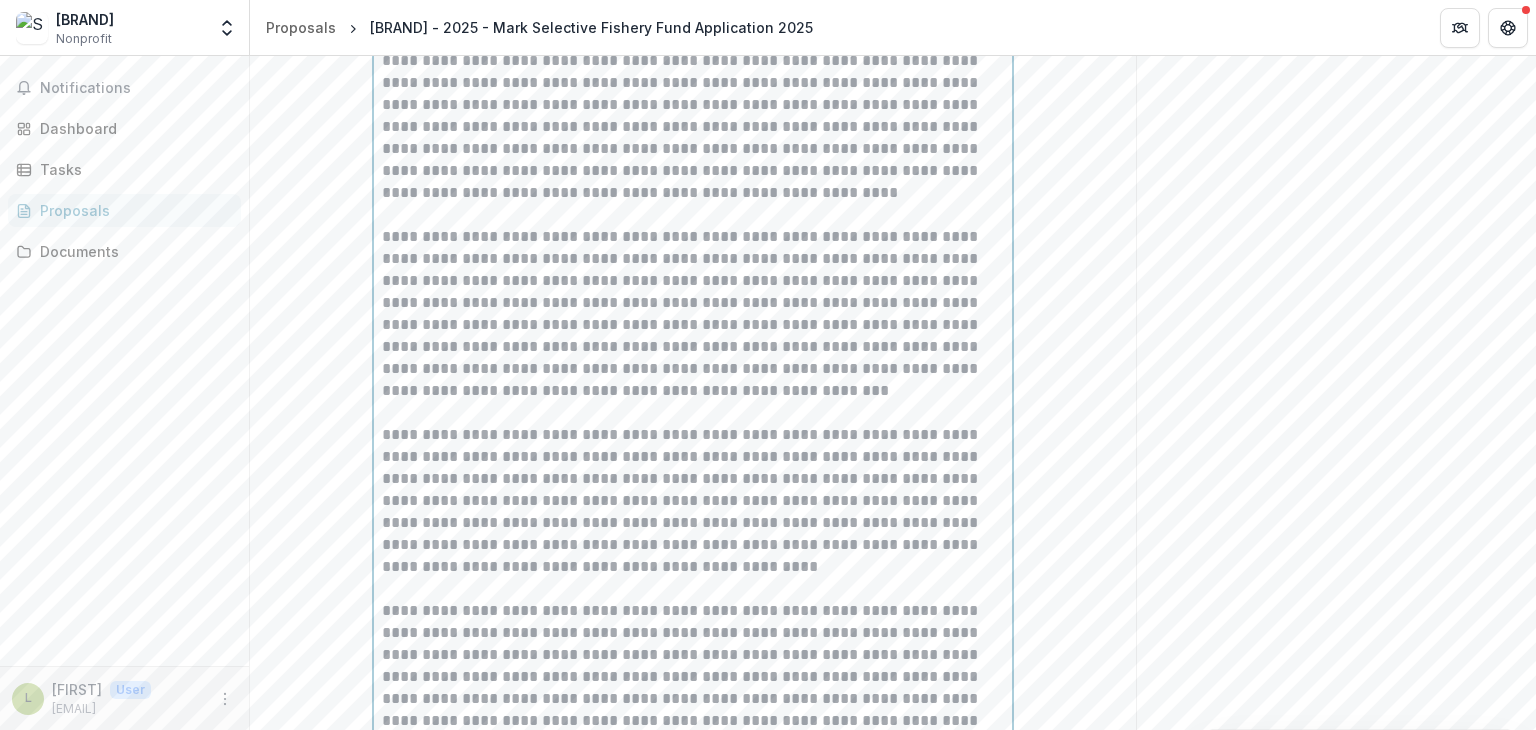 click on "**********" at bounding box center [693, 501] 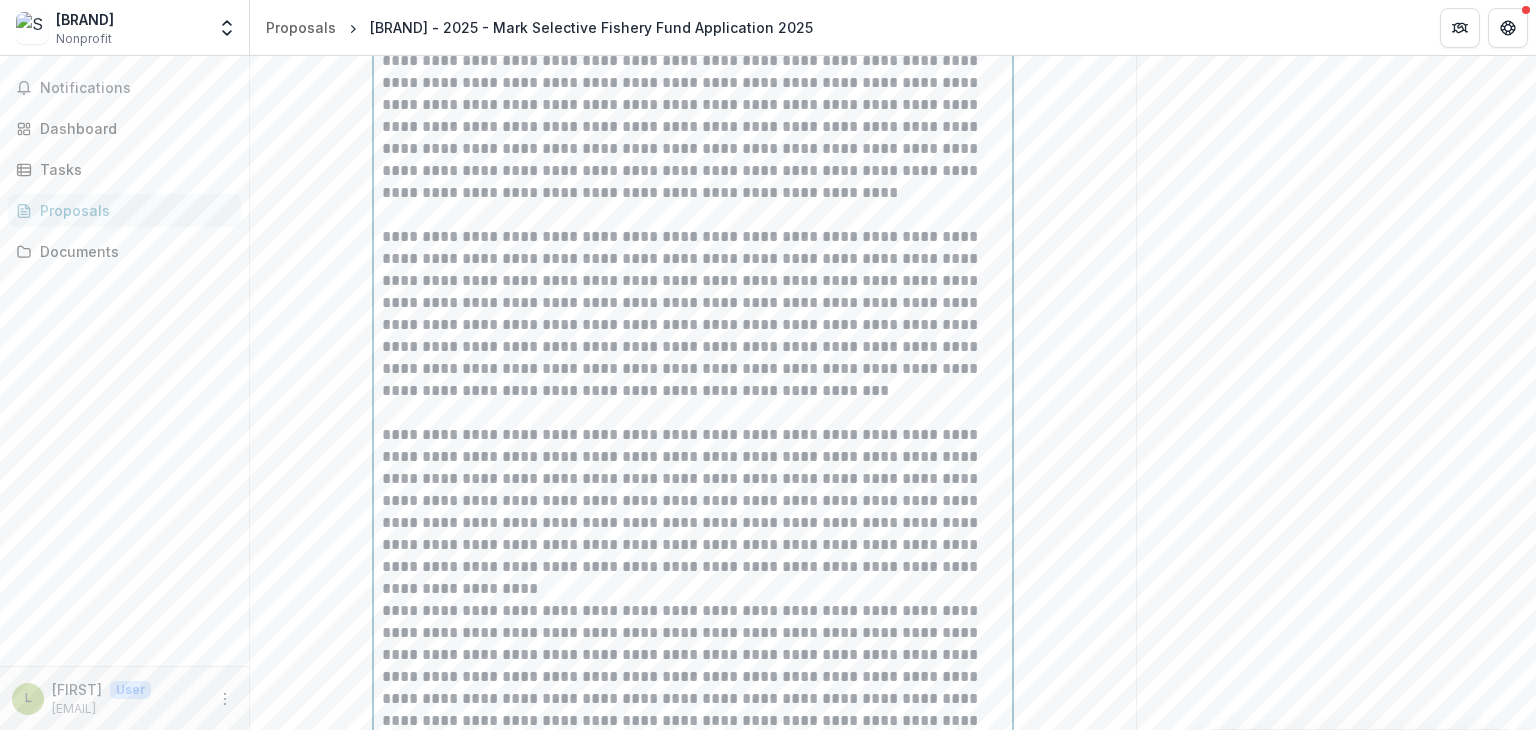 click on "**********" at bounding box center [693, 501] 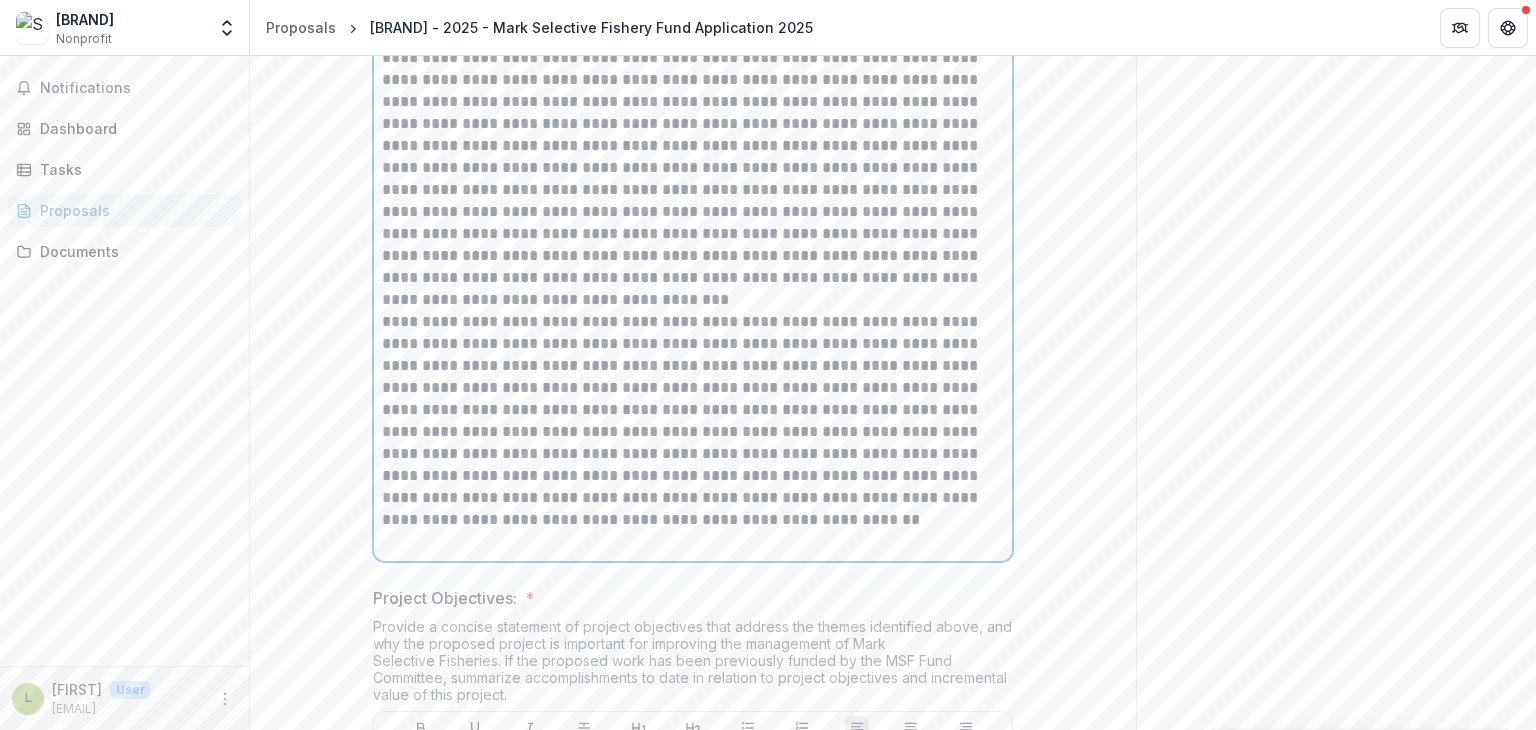 scroll, scrollTop: 1414, scrollLeft: 0, axis: vertical 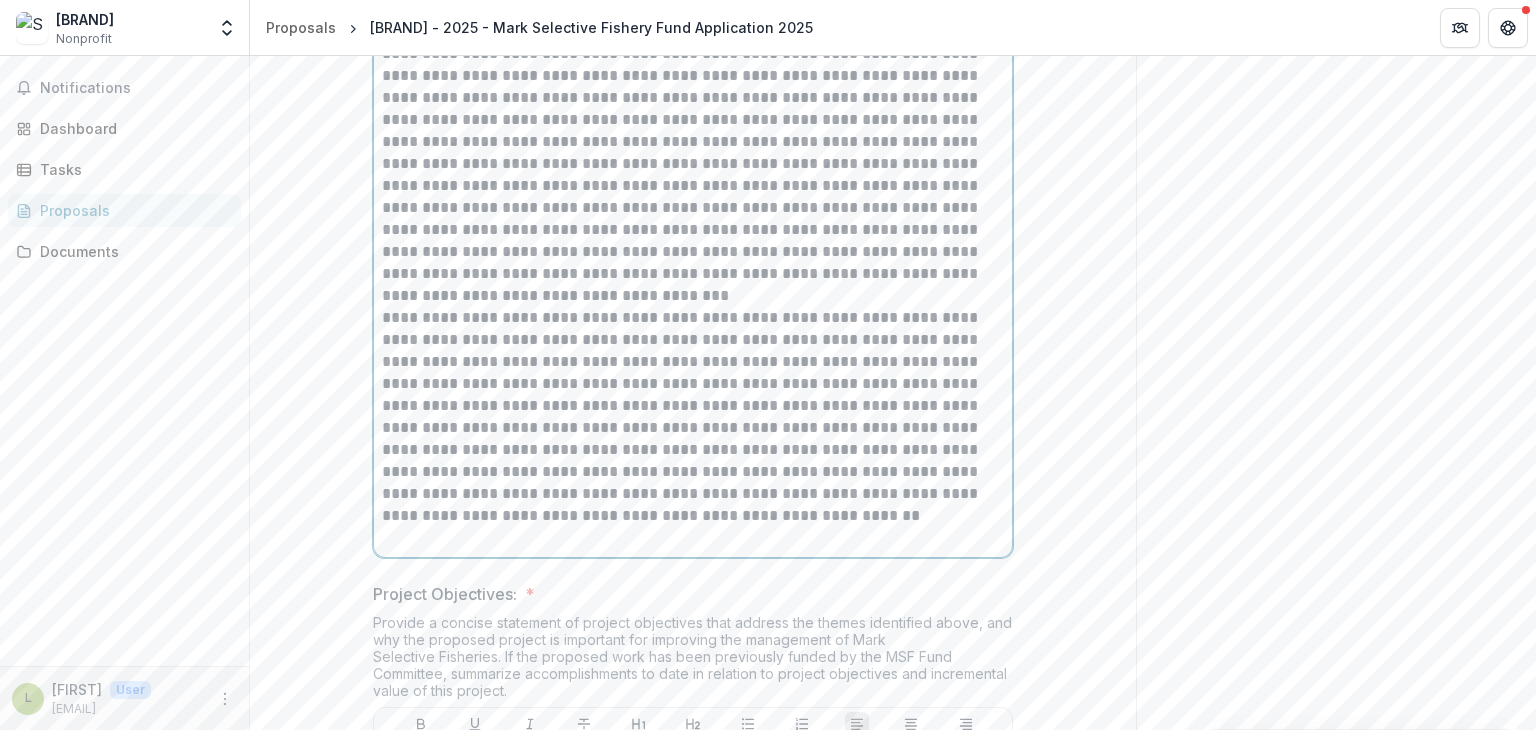 click on "**********" at bounding box center (693, 417) 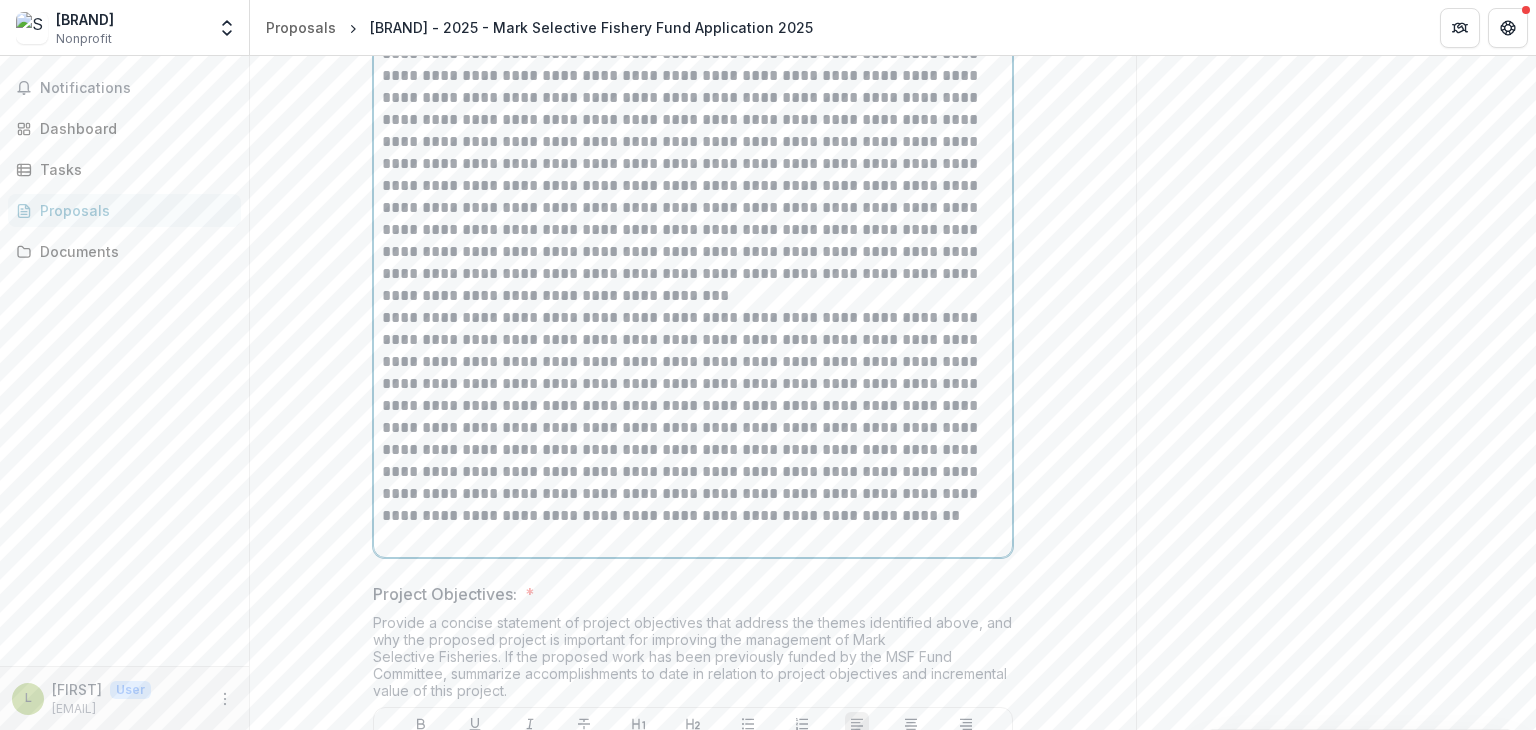 click on "**********" at bounding box center [693, 417] 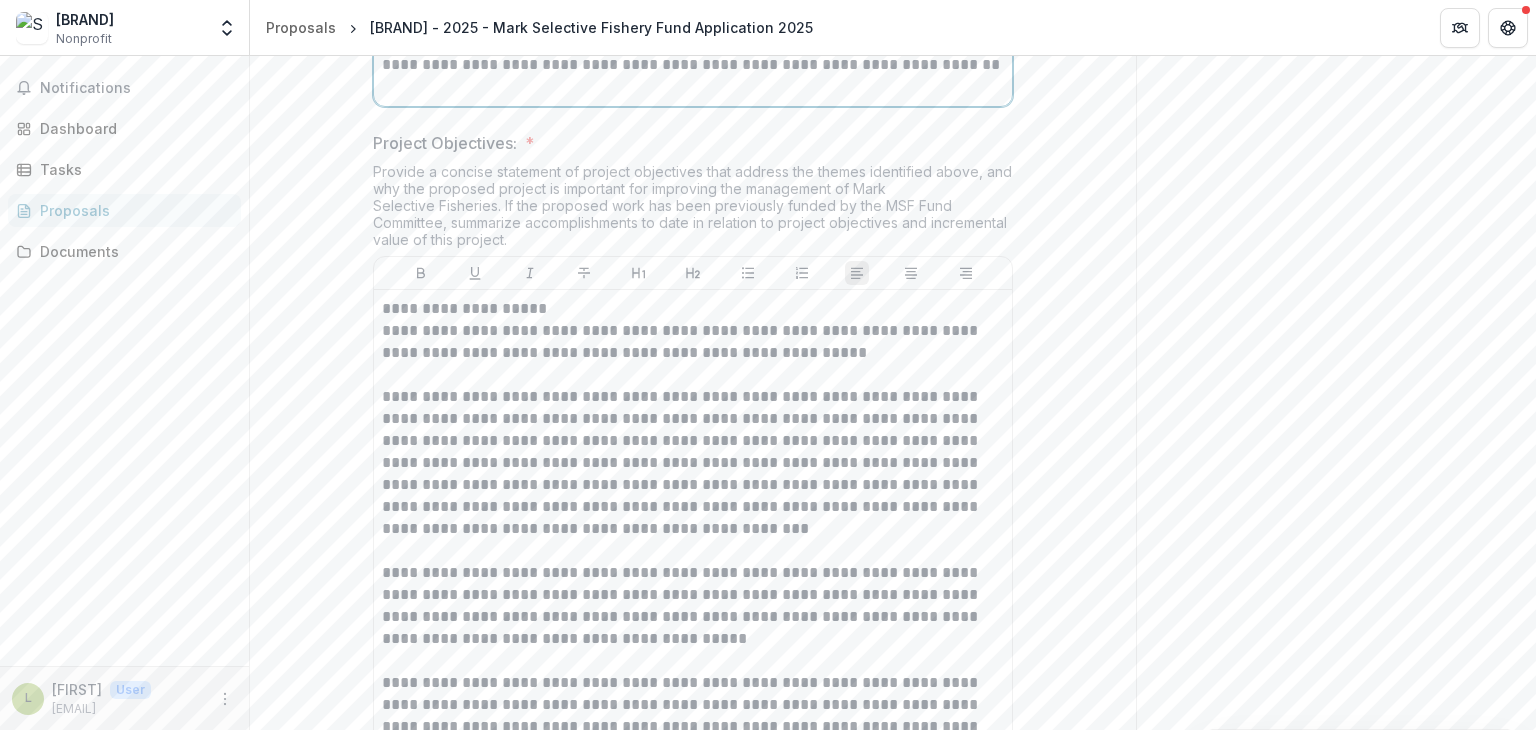 scroll, scrollTop: 1873, scrollLeft: 0, axis: vertical 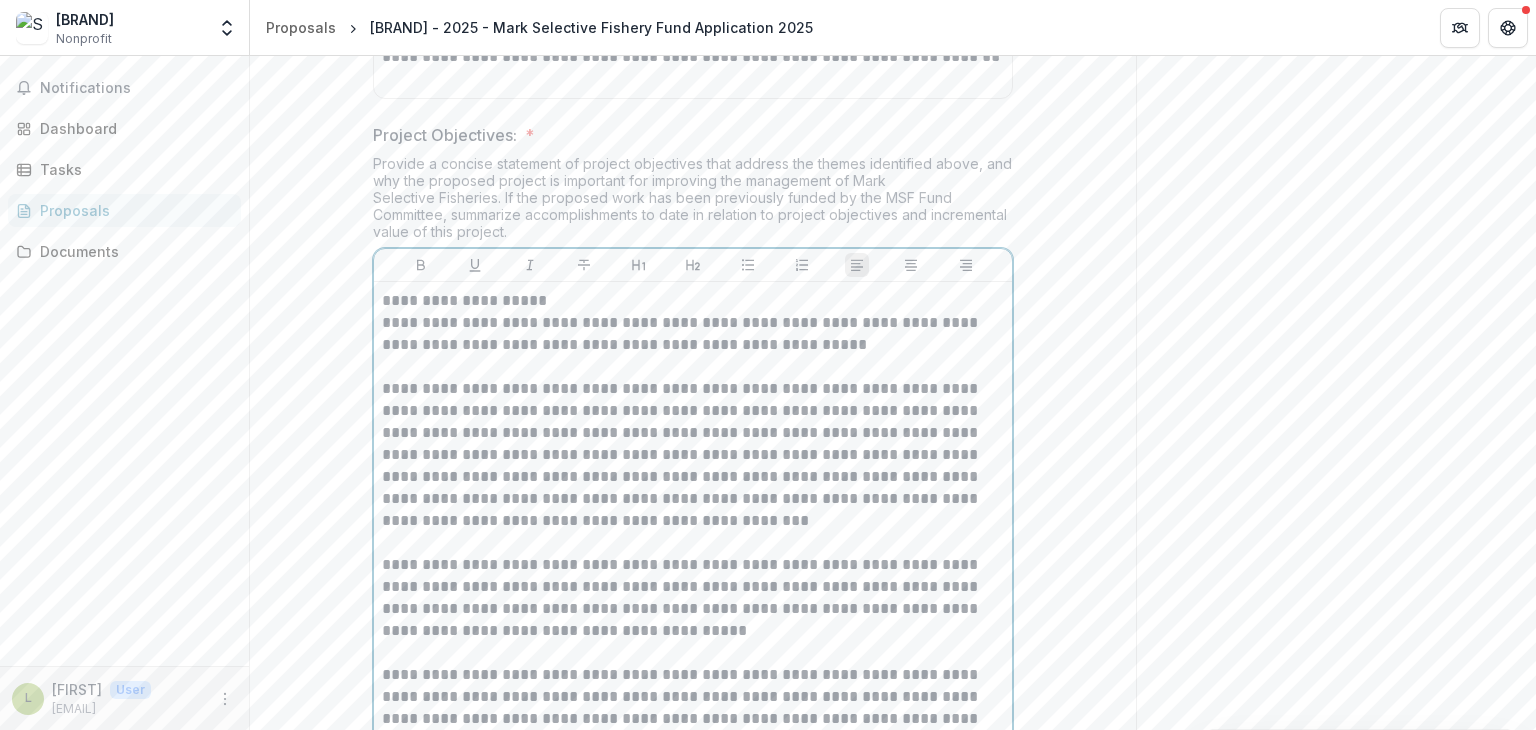 click on "**********" at bounding box center [693, 455] 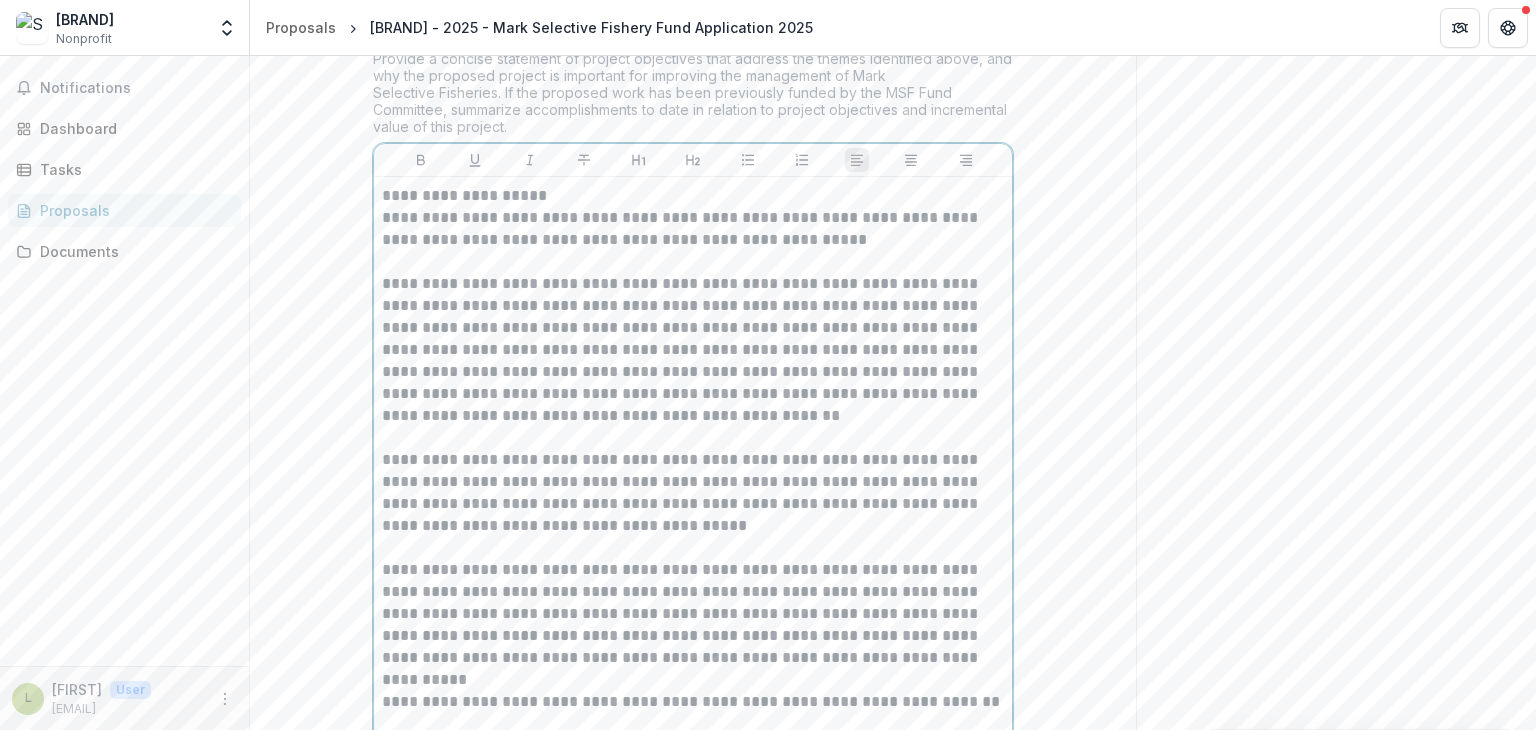scroll, scrollTop: 1990, scrollLeft: 0, axis: vertical 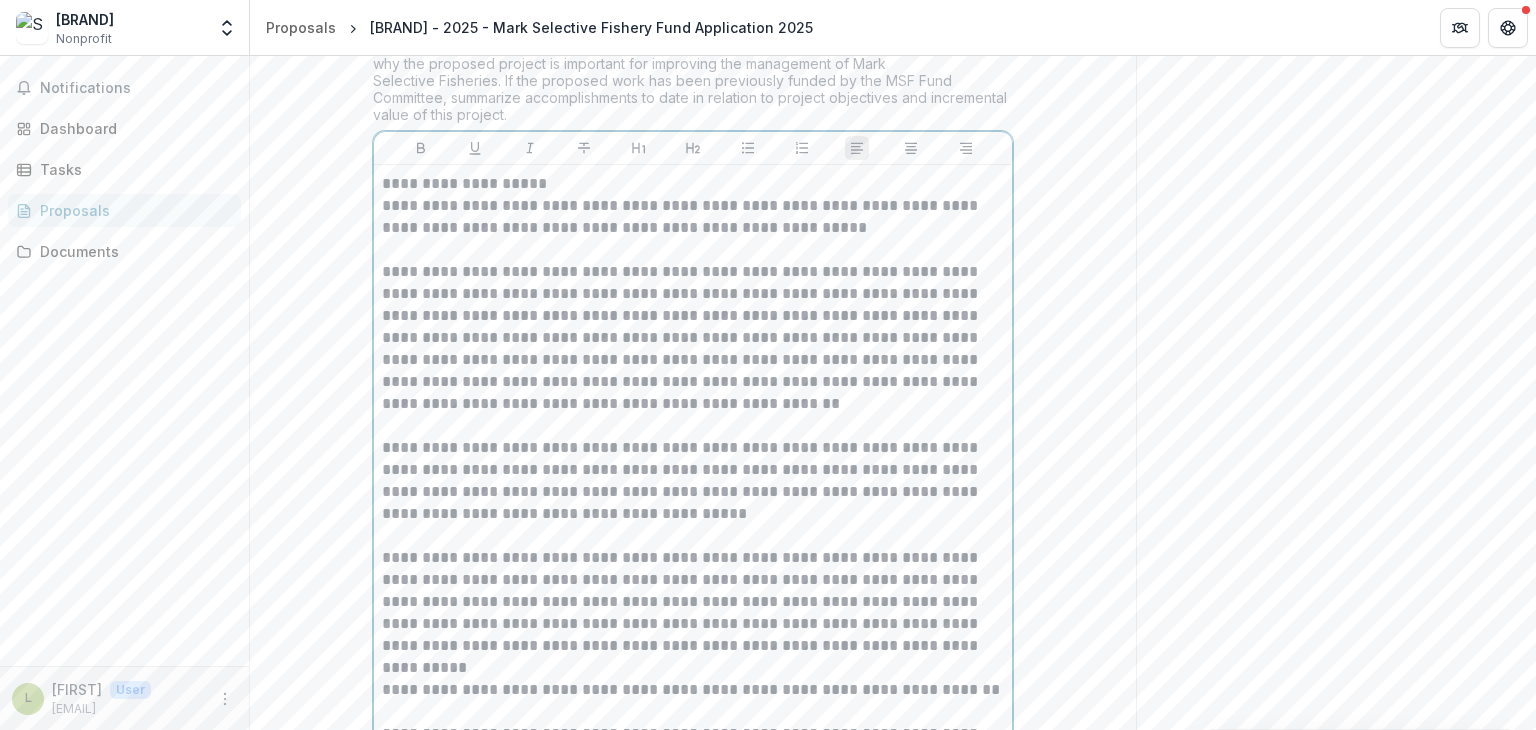click on "**********" at bounding box center (693, 481) 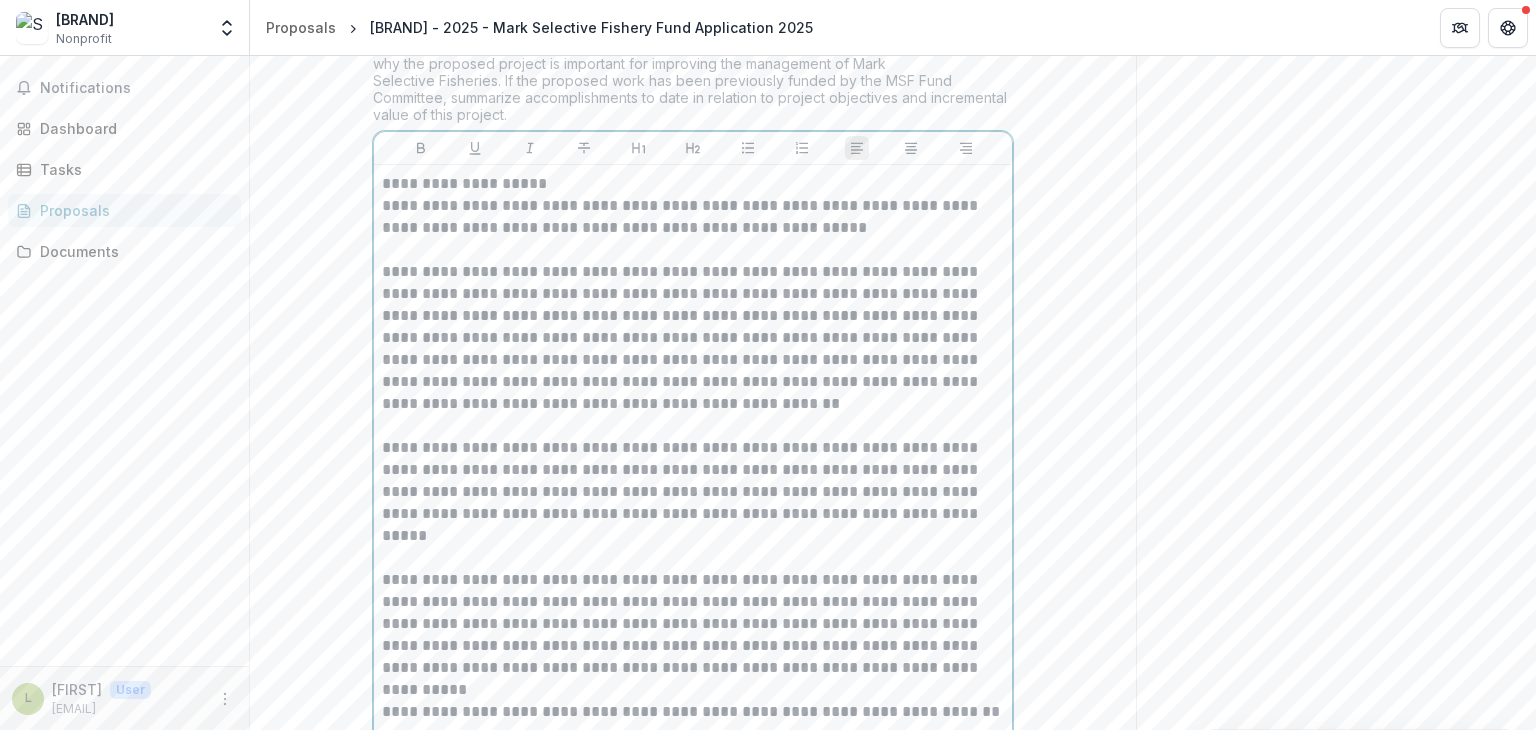 click on "**********" at bounding box center (693, 492) 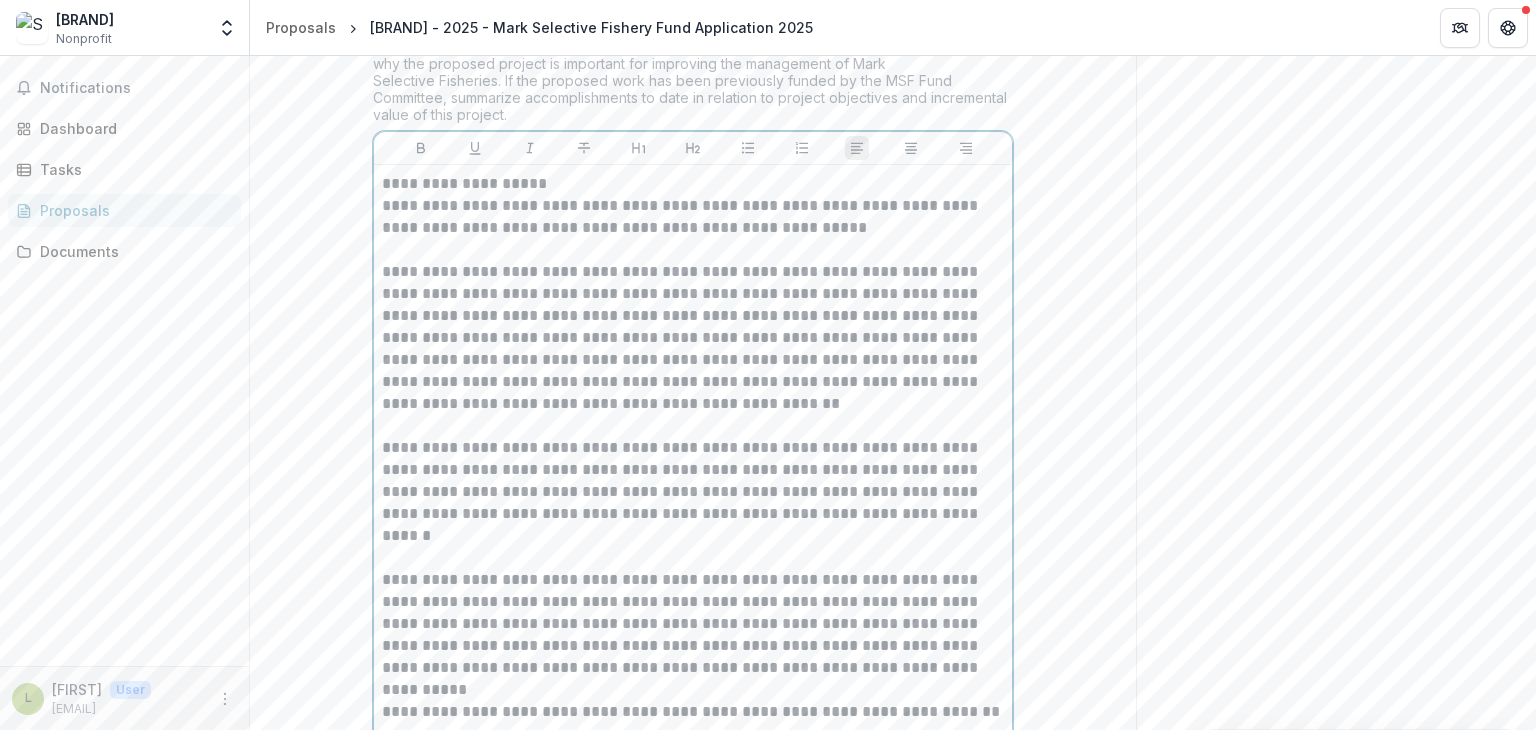 click on "**********" at bounding box center (693, 492) 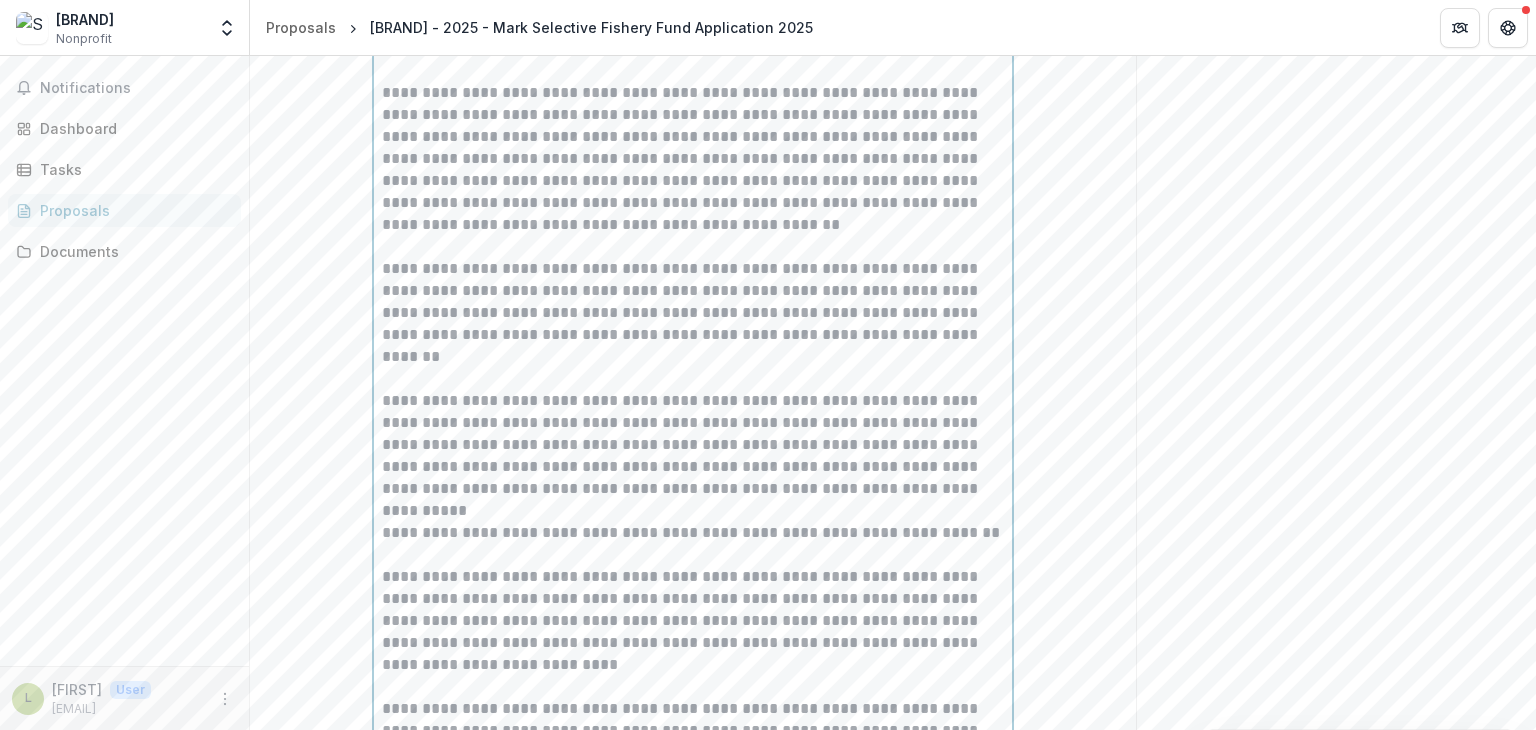 scroll, scrollTop: 2174, scrollLeft: 0, axis: vertical 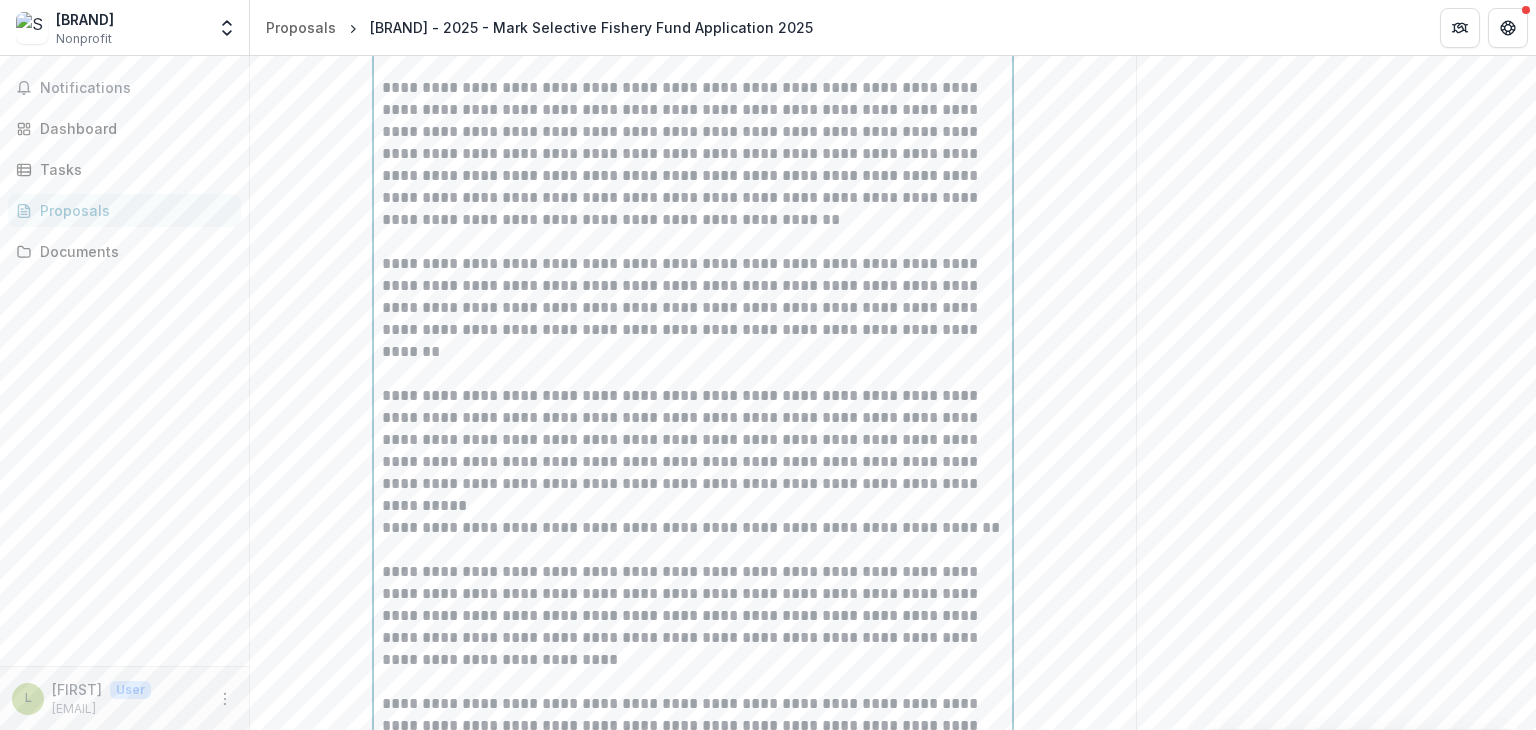 click on "**********" at bounding box center (693, 440) 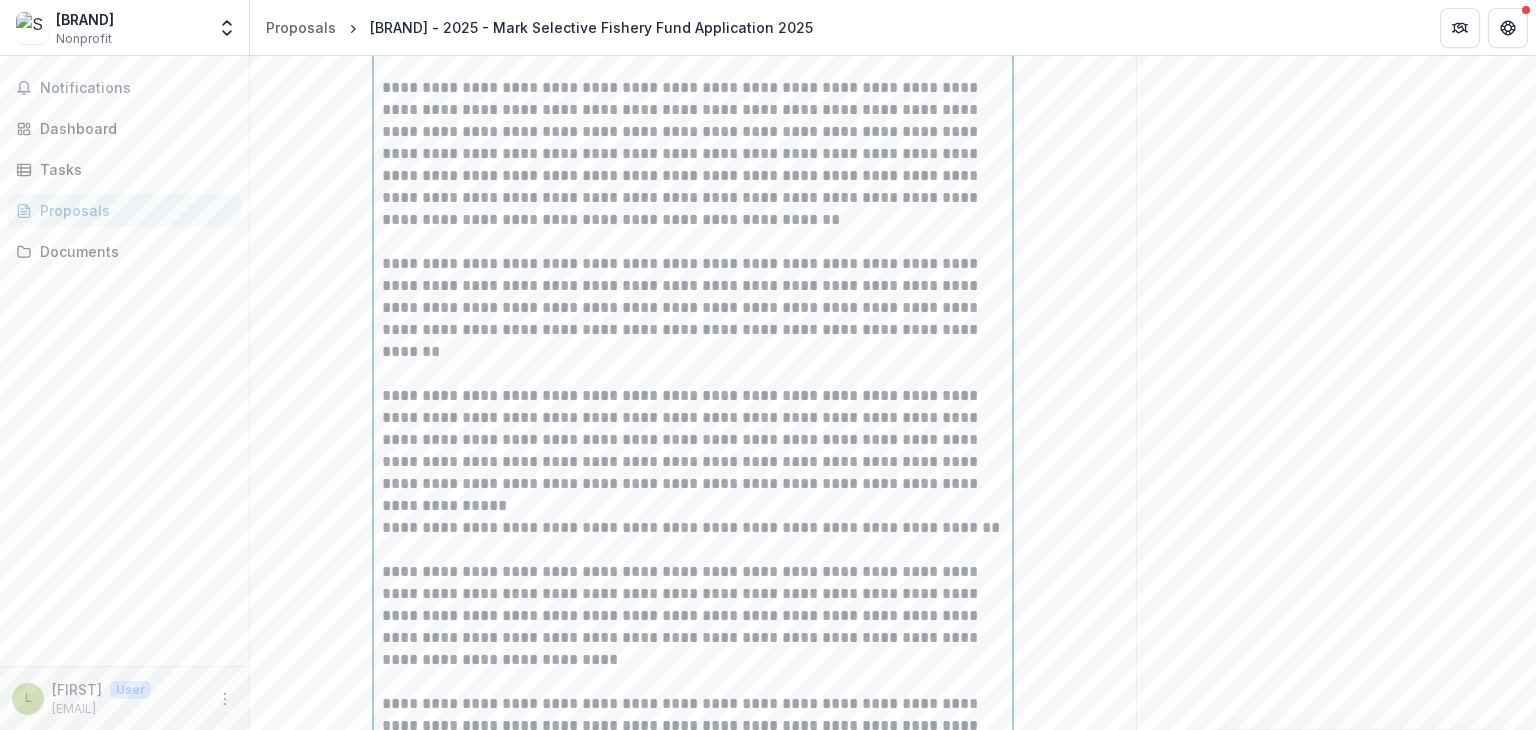 click on "**********" at bounding box center (693, 440) 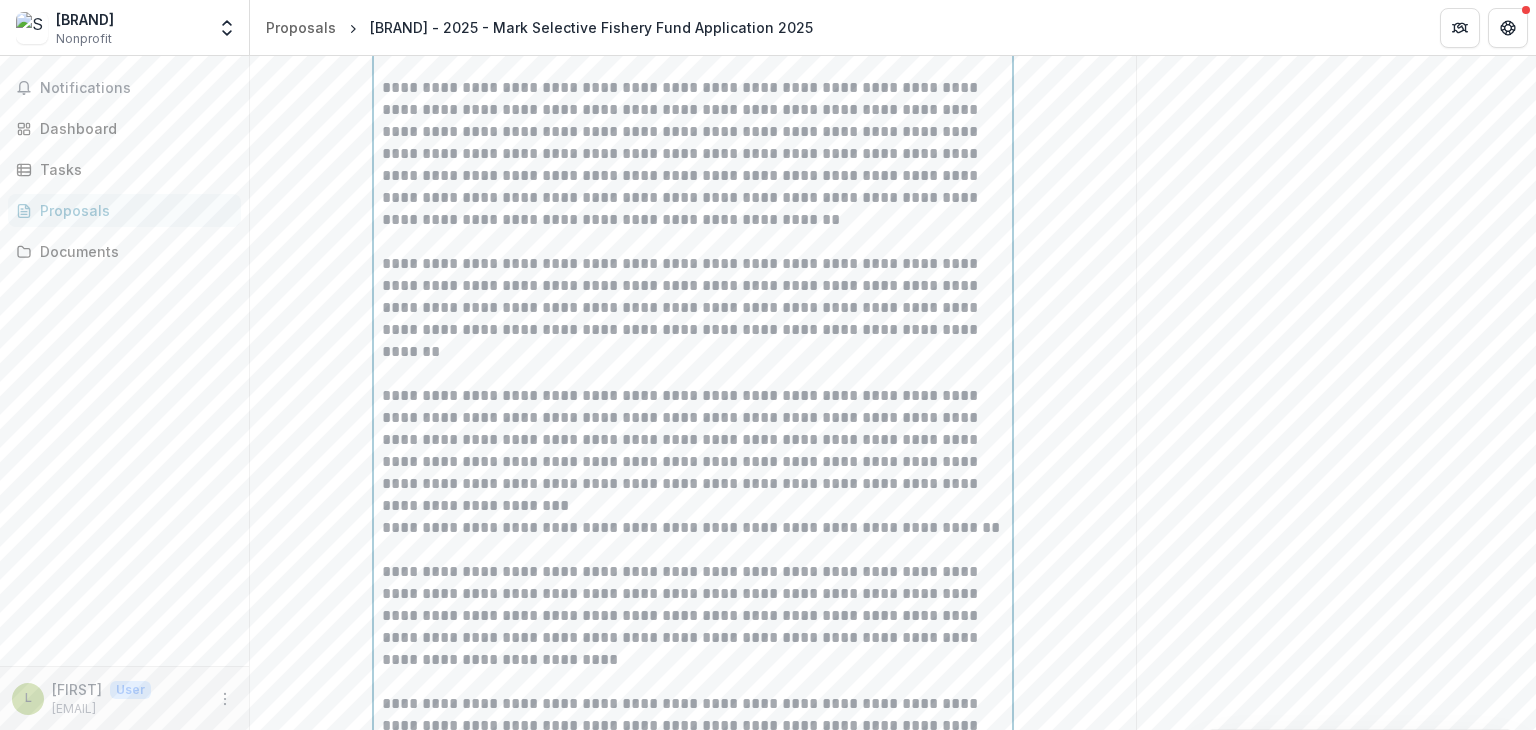 click on "**********" at bounding box center [693, 440] 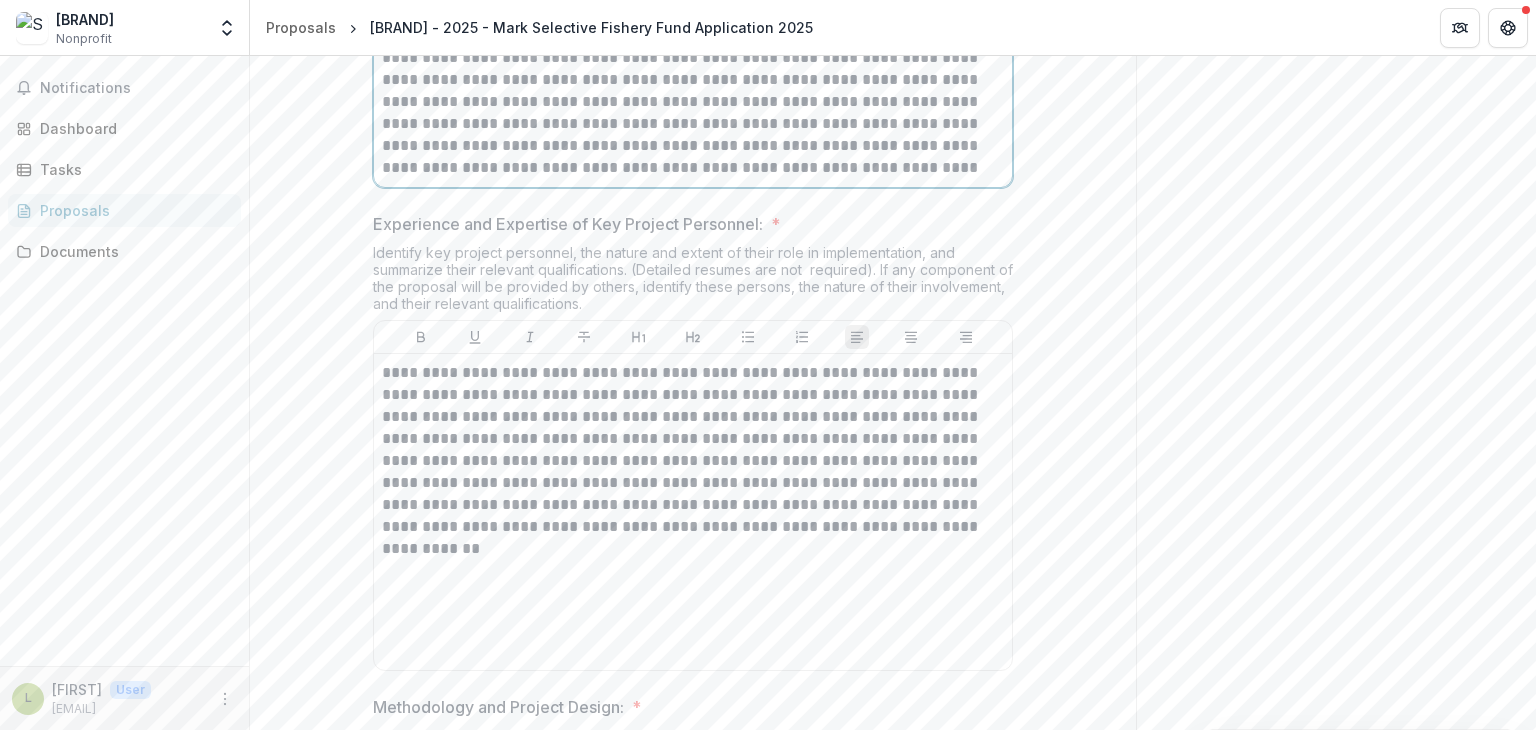 scroll, scrollTop: 2842, scrollLeft: 0, axis: vertical 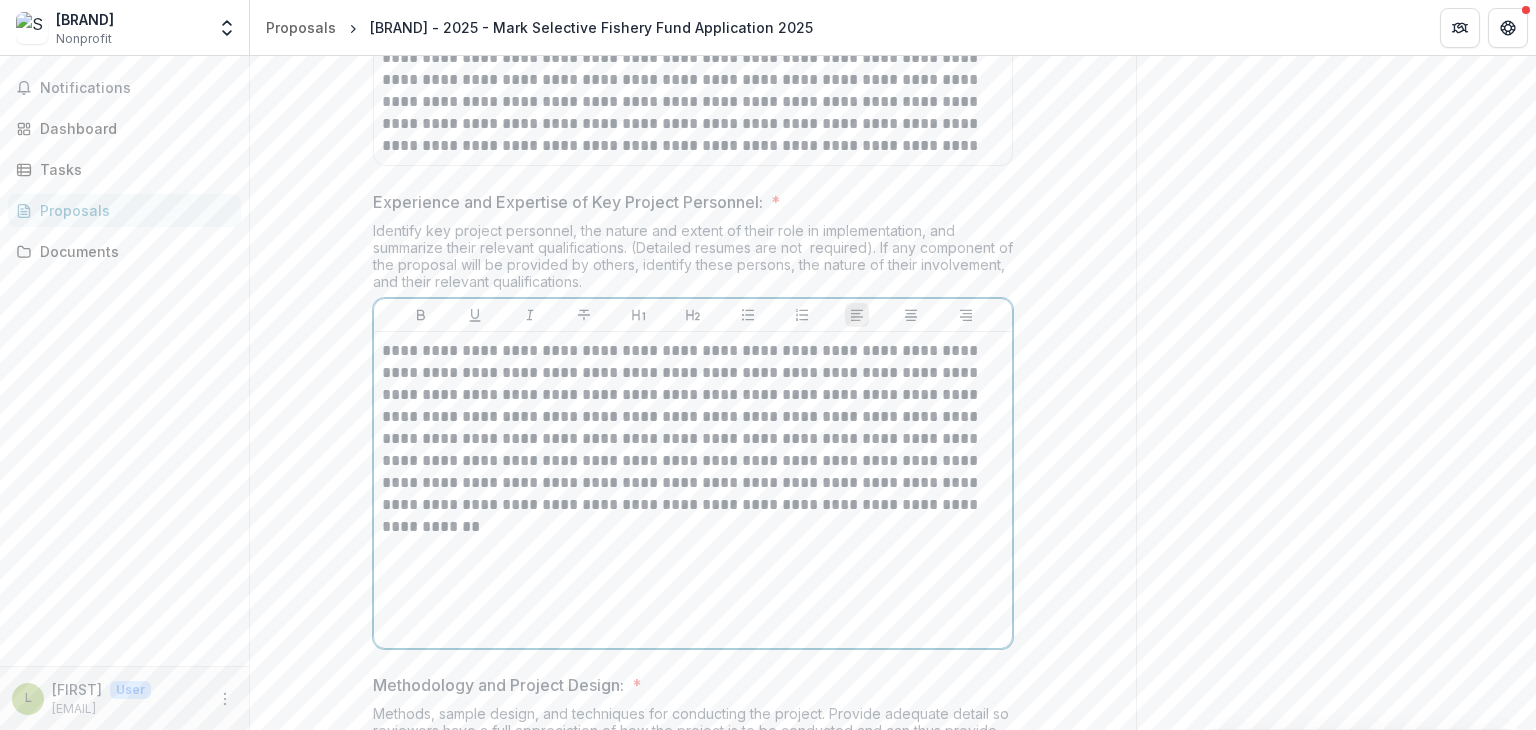 click on "**********" at bounding box center (693, 428) 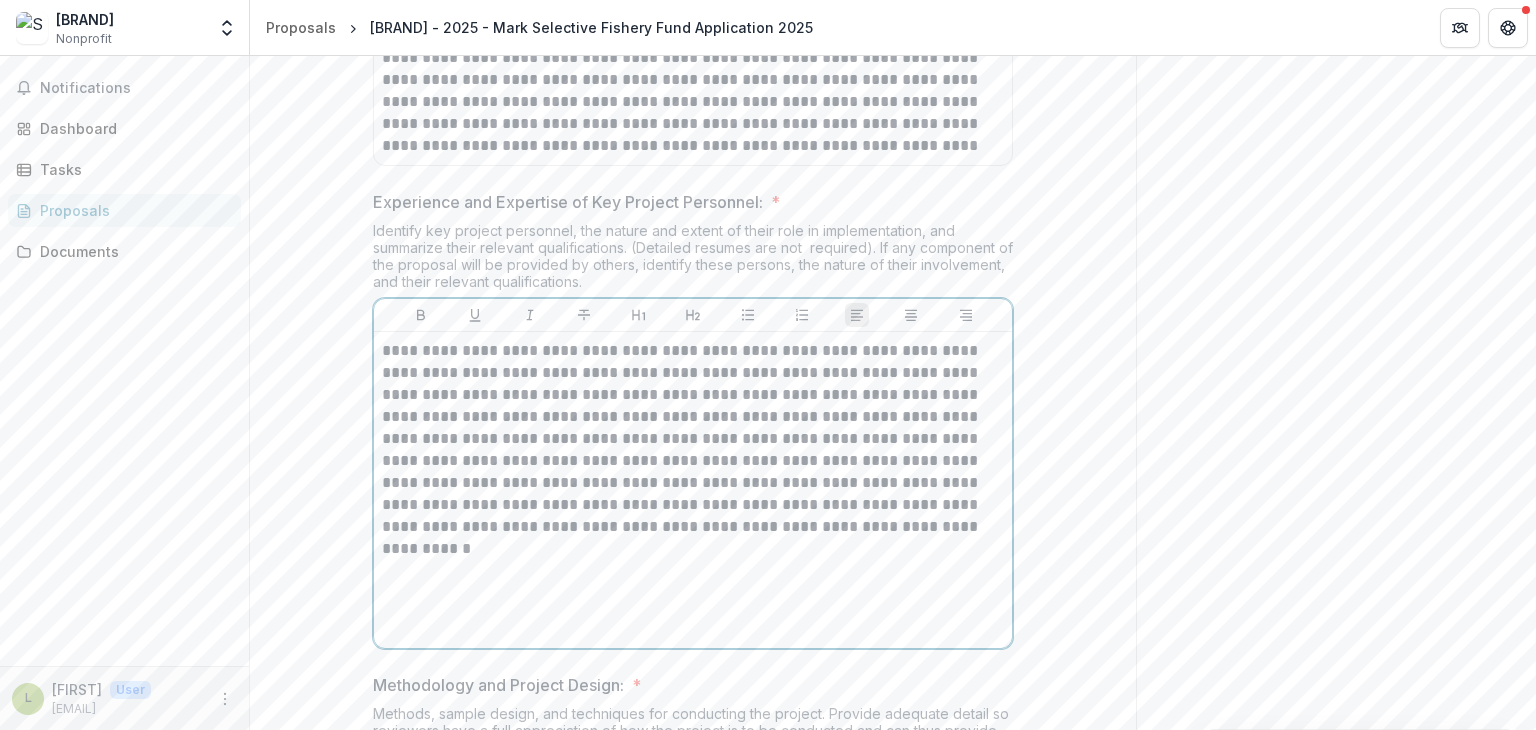 click on "**********" at bounding box center (693, 439) 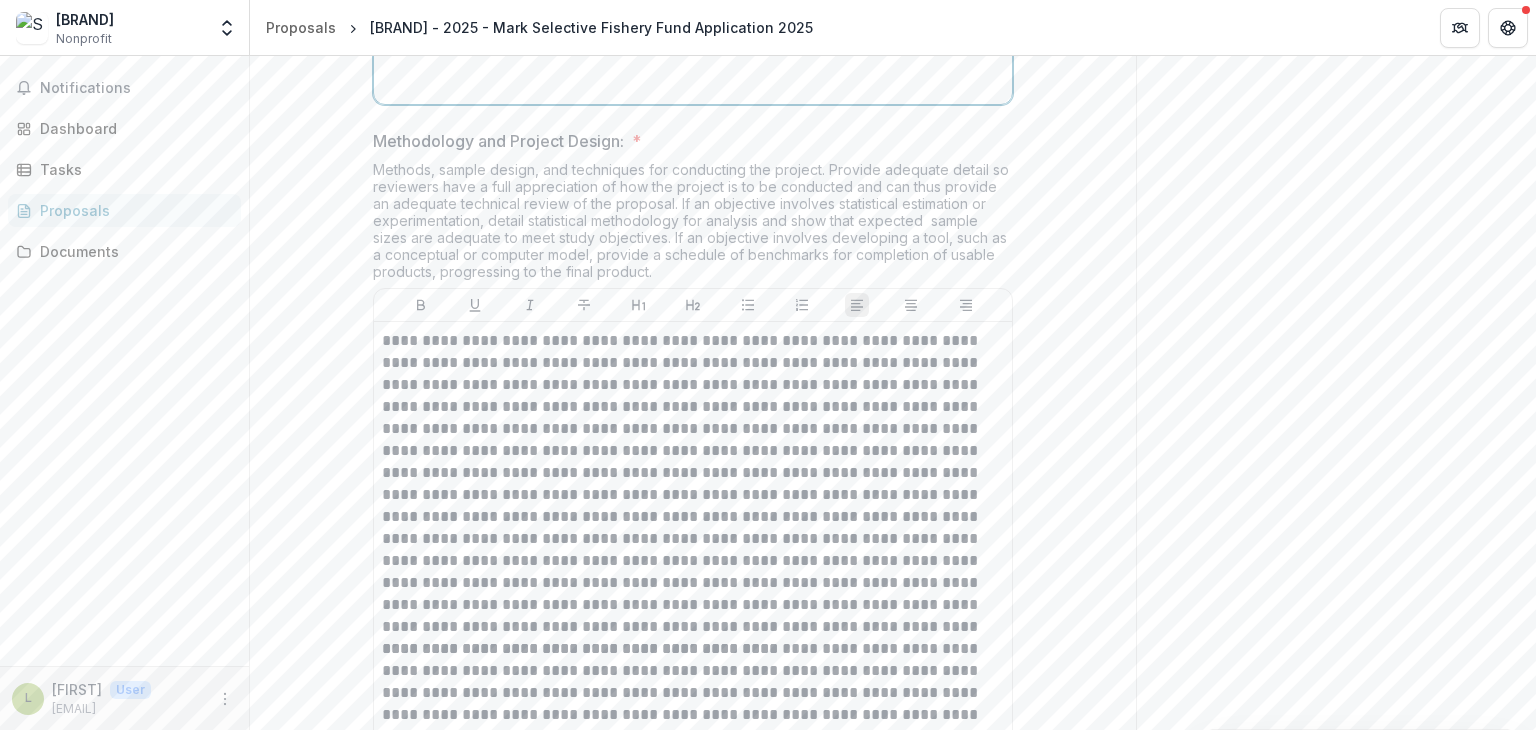 scroll, scrollTop: 3392, scrollLeft: 0, axis: vertical 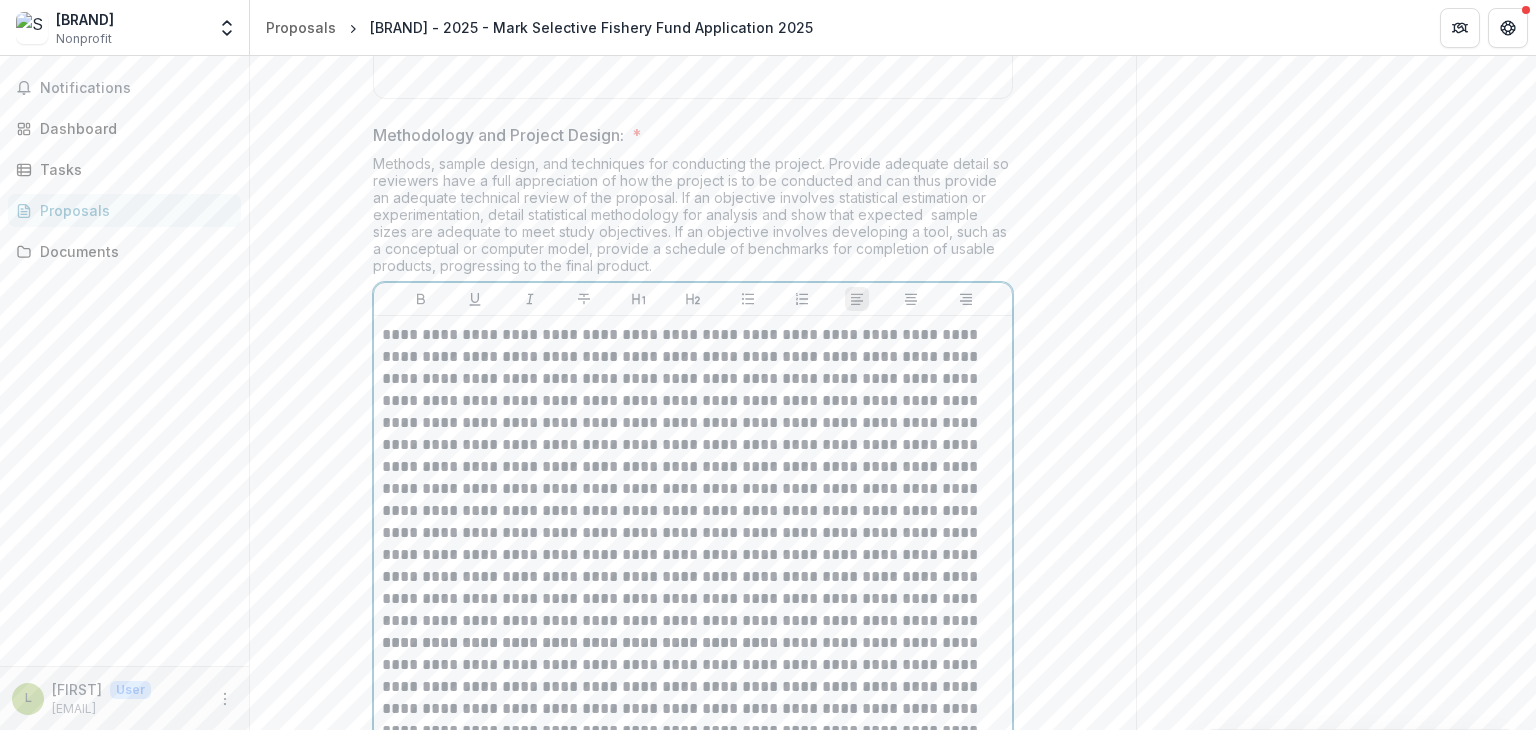 click at bounding box center (693, 478) 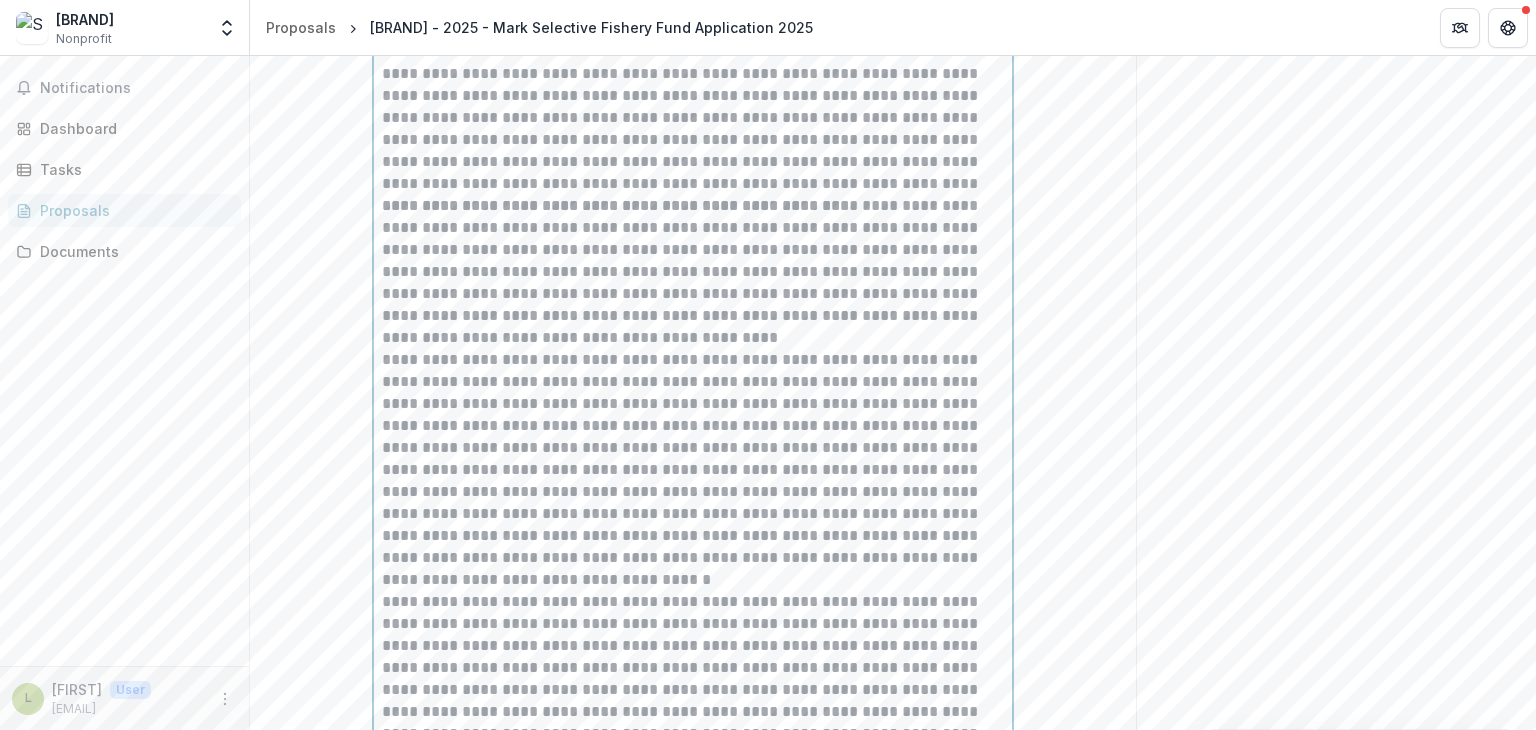 scroll, scrollTop: 3830, scrollLeft: 0, axis: vertical 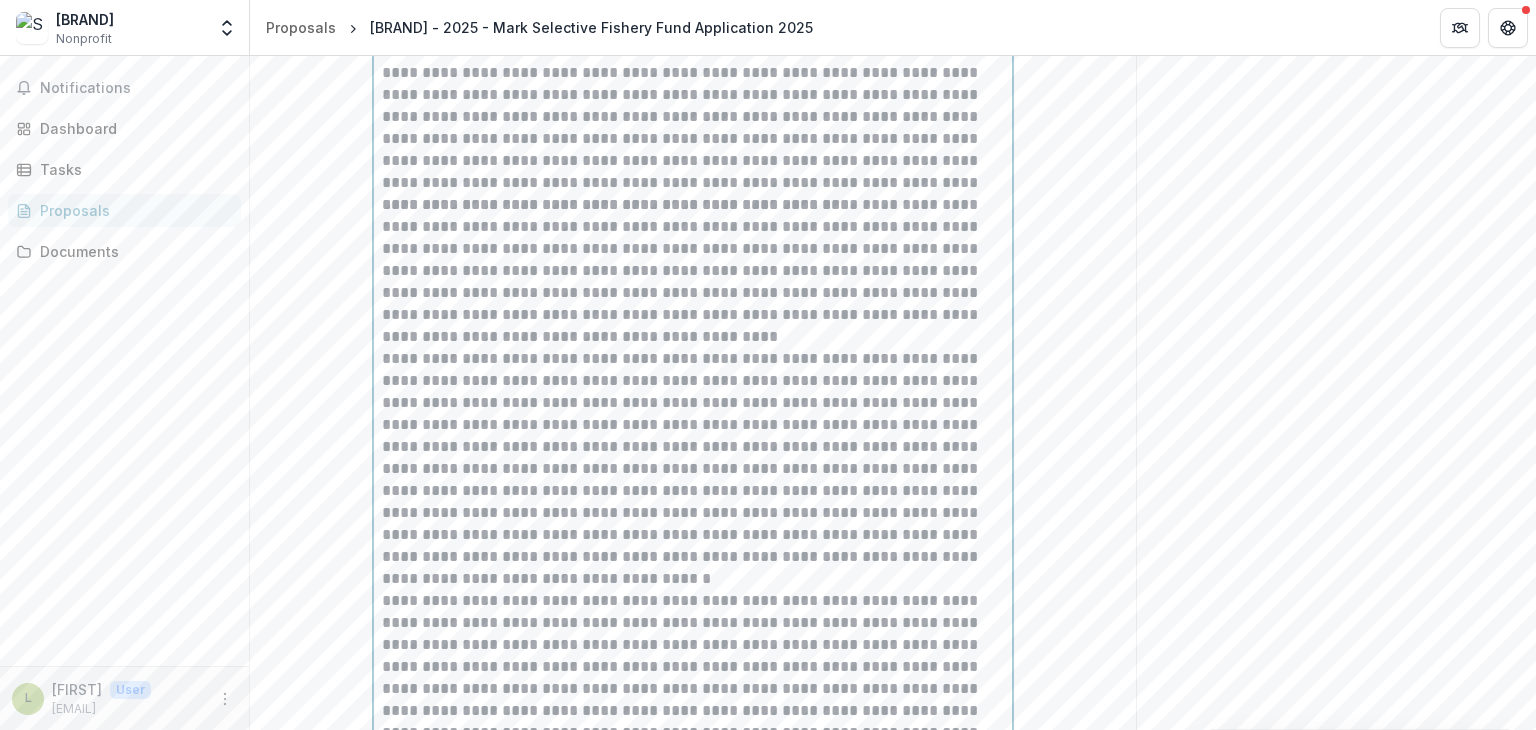 click on "**********" at bounding box center (693, 458) 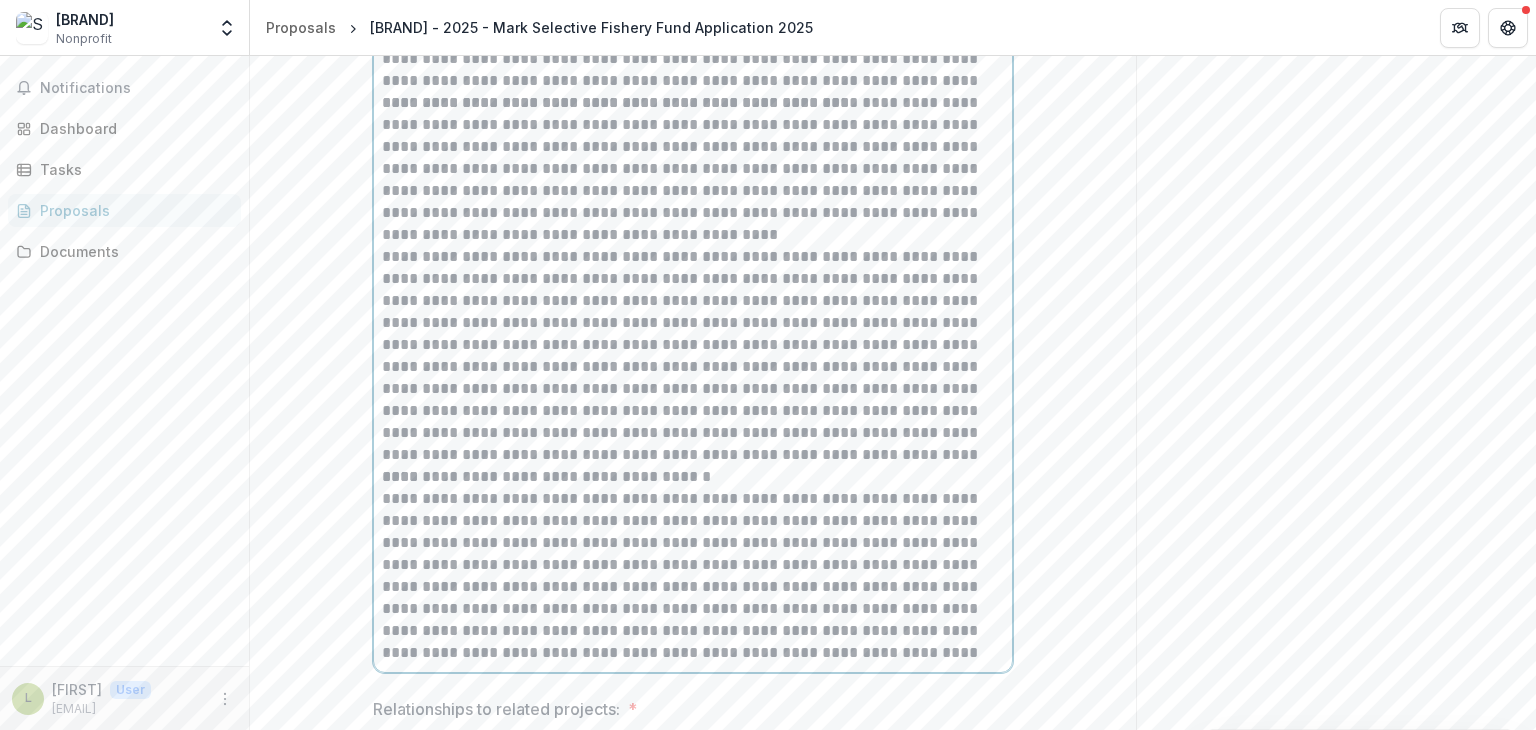 scroll, scrollTop: 3933, scrollLeft: 0, axis: vertical 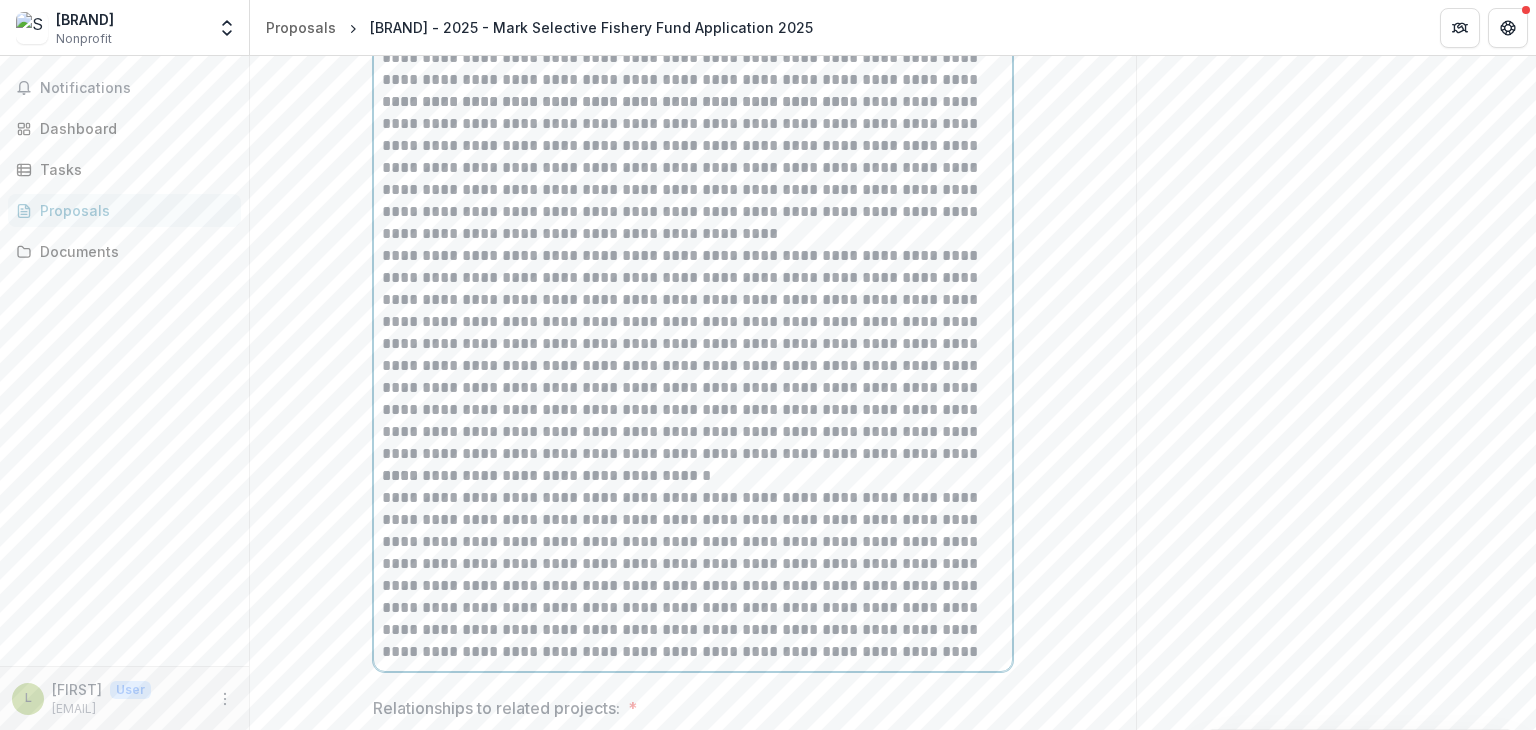 click on "**********" at bounding box center [693, 355] 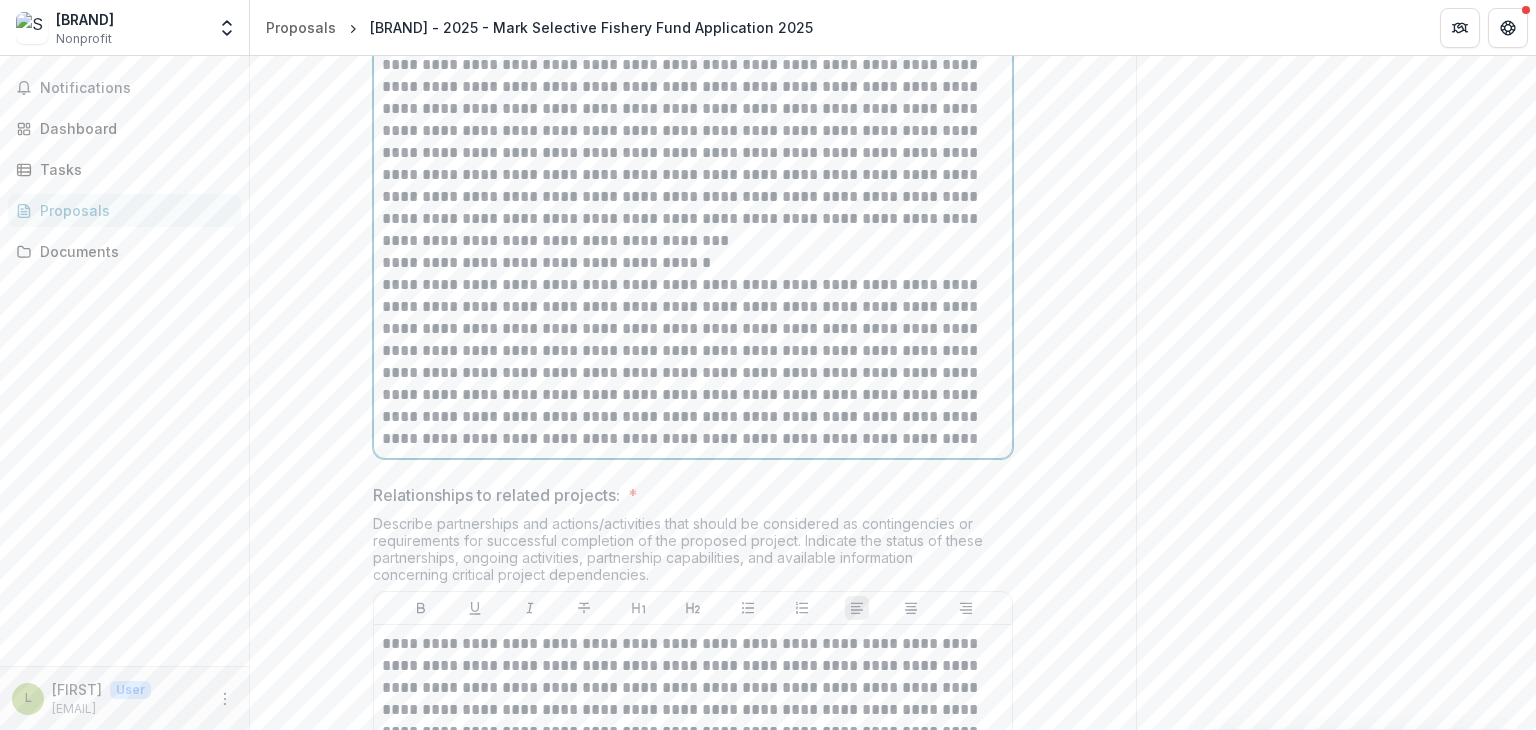 scroll, scrollTop: 4168, scrollLeft: 0, axis: vertical 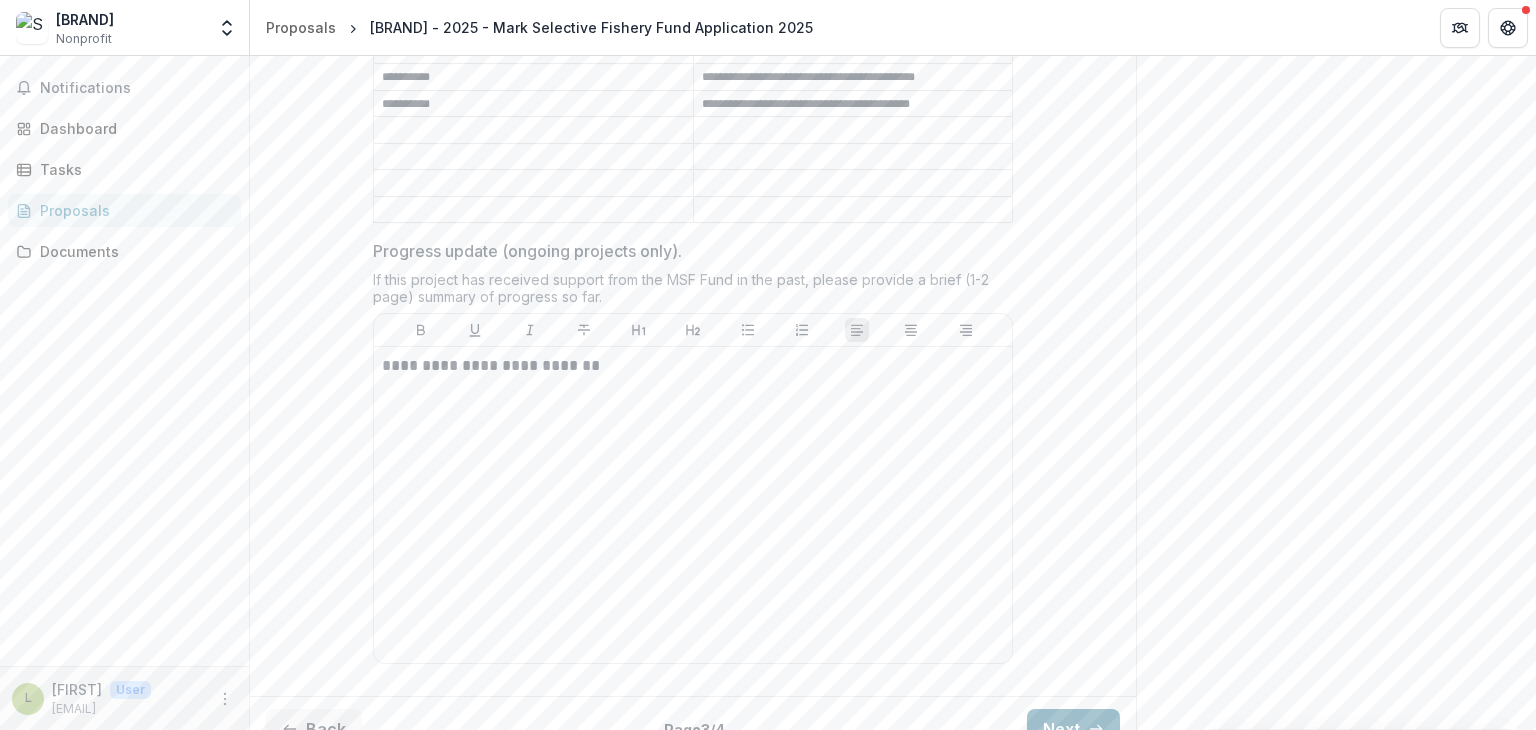click on "Next" at bounding box center [1073, 729] 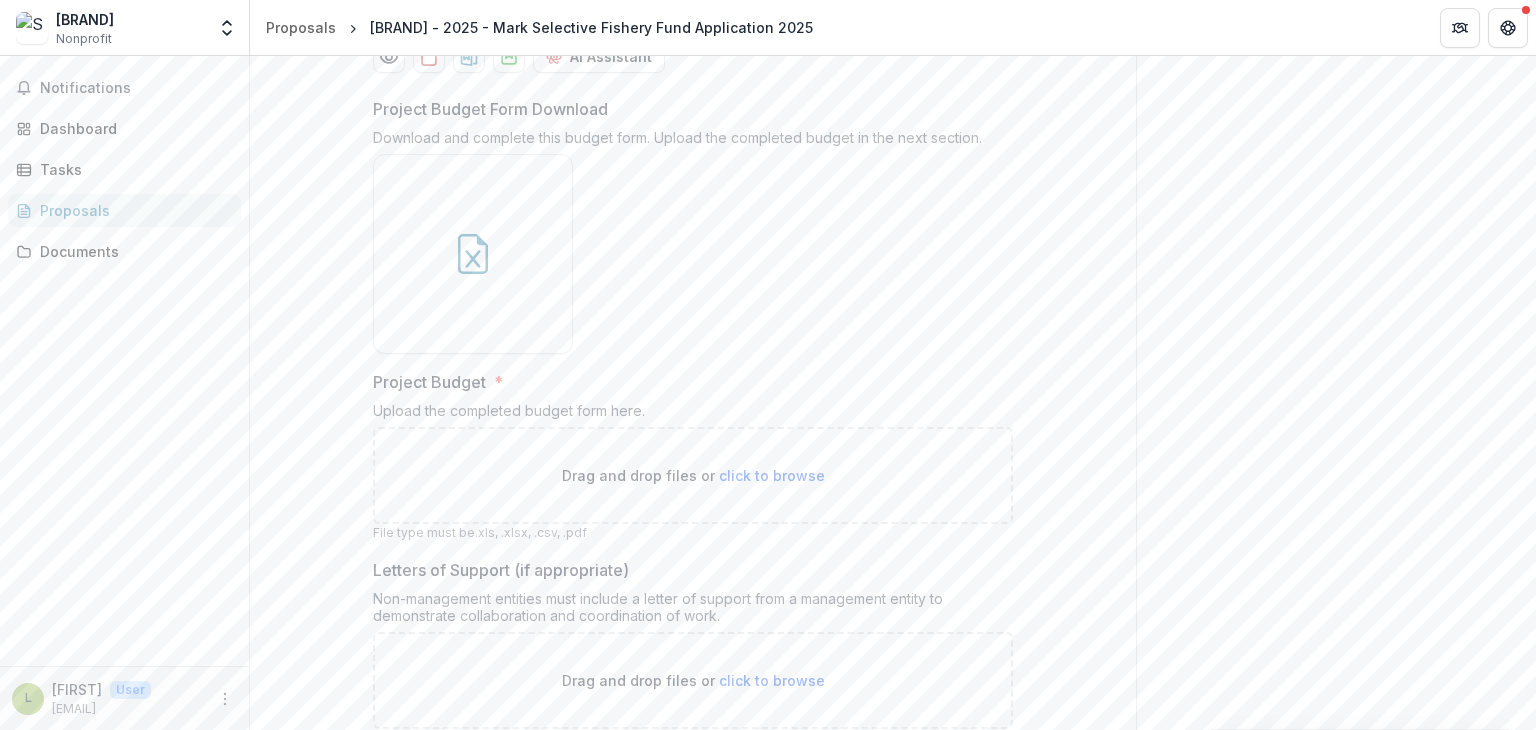 scroll, scrollTop: 496, scrollLeft: 0, axis: vertical 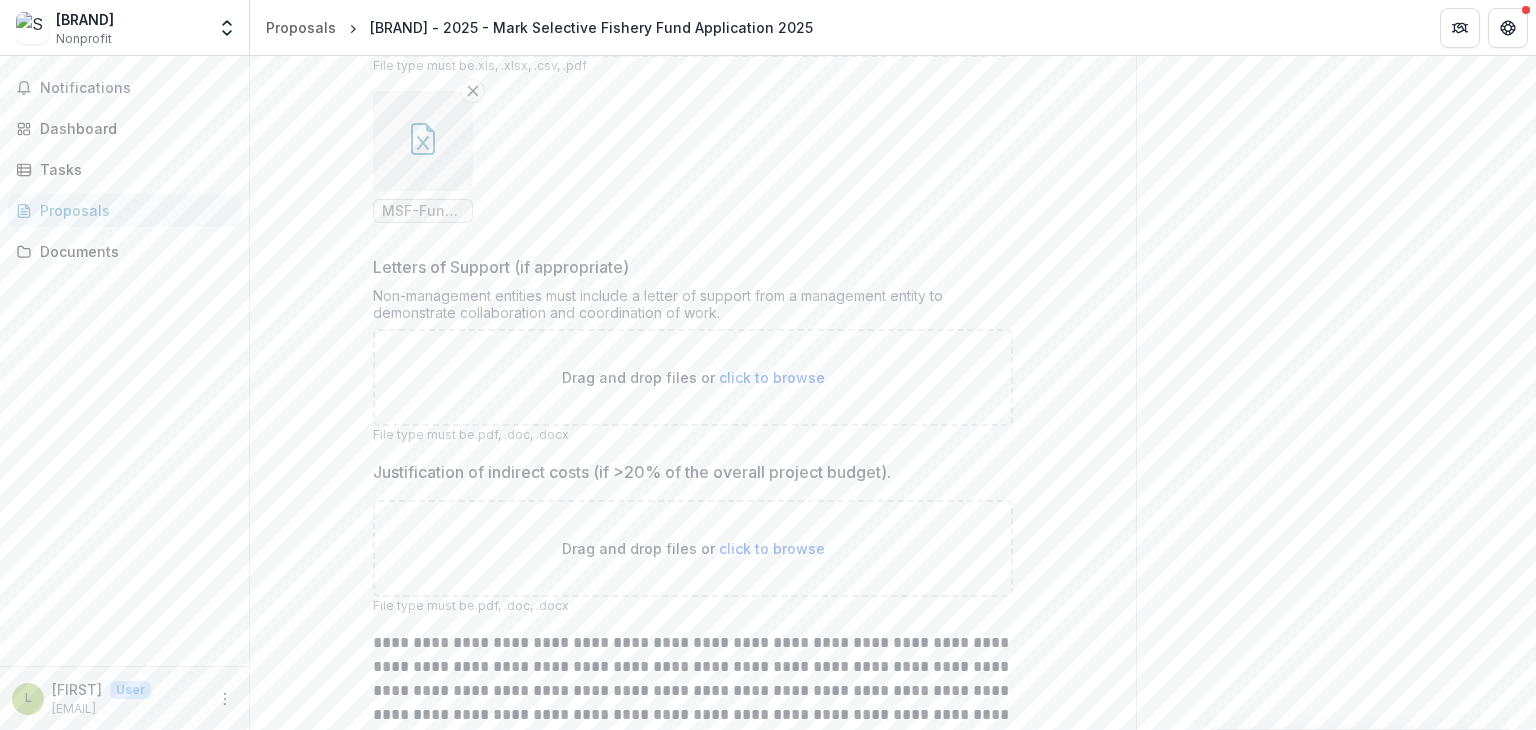 click on "click to browse" at bounding box center (772, 377) 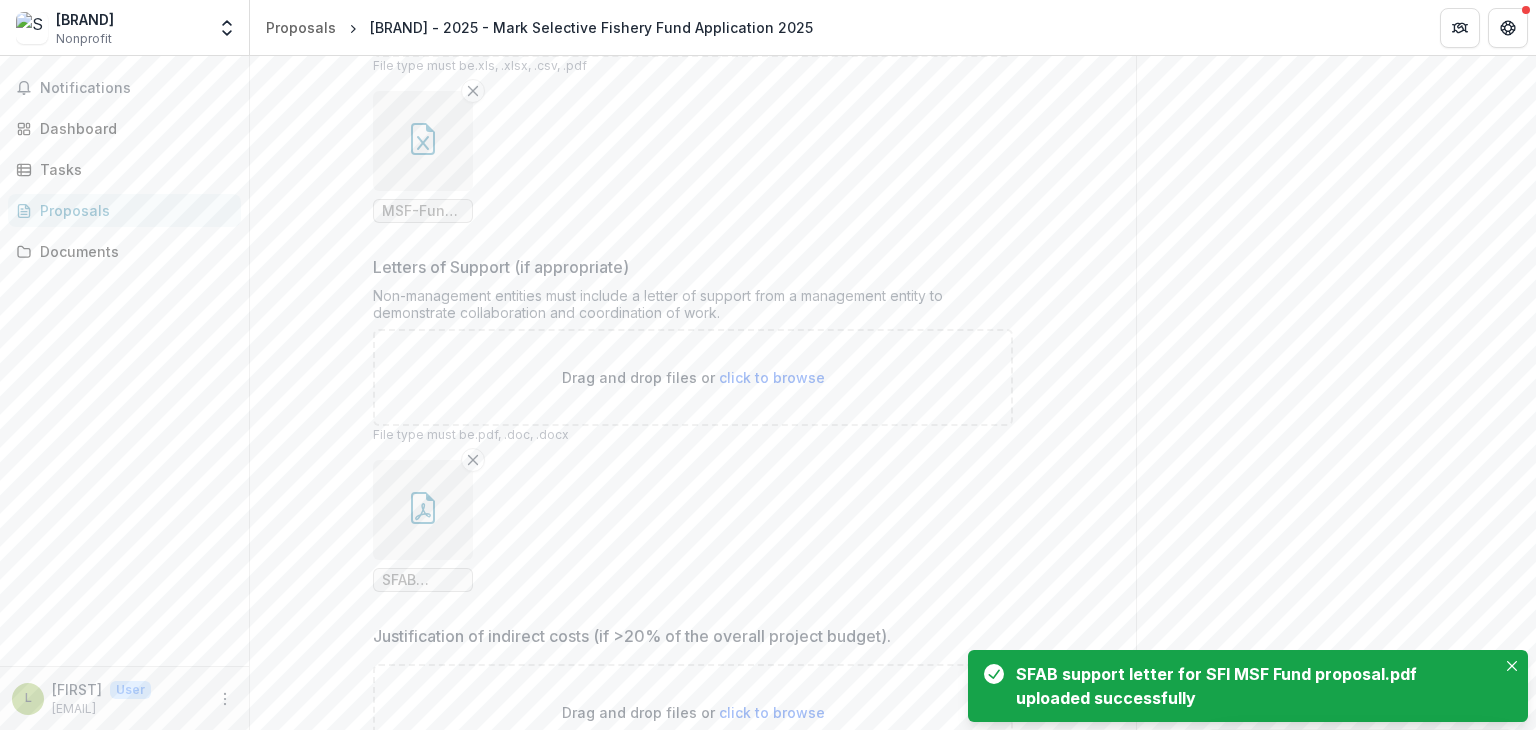 click on "click to browse" at bounding box center [772, 377] 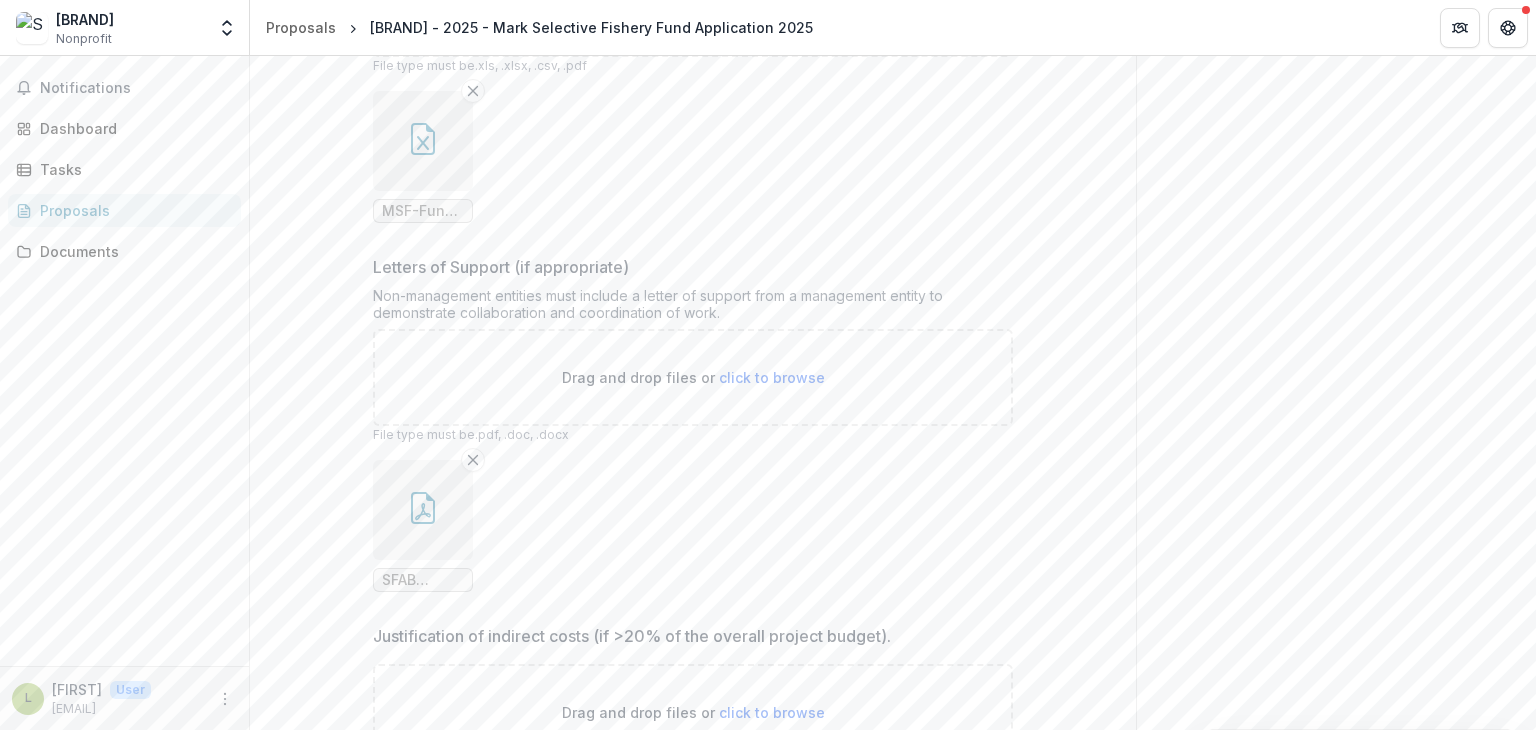 type on "**********" 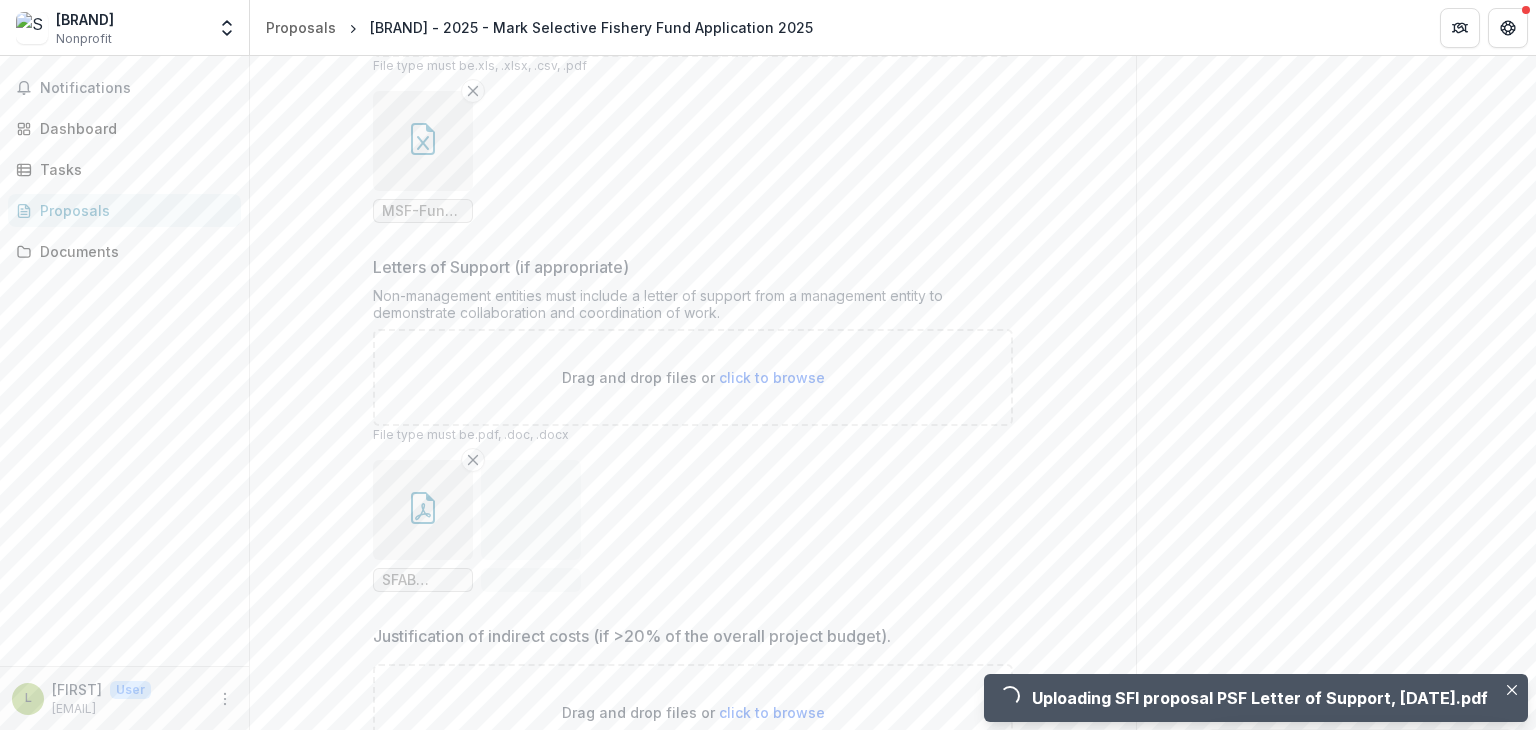 click on "Drag and drop files or   click to browse" at bounding box center (693, 377) 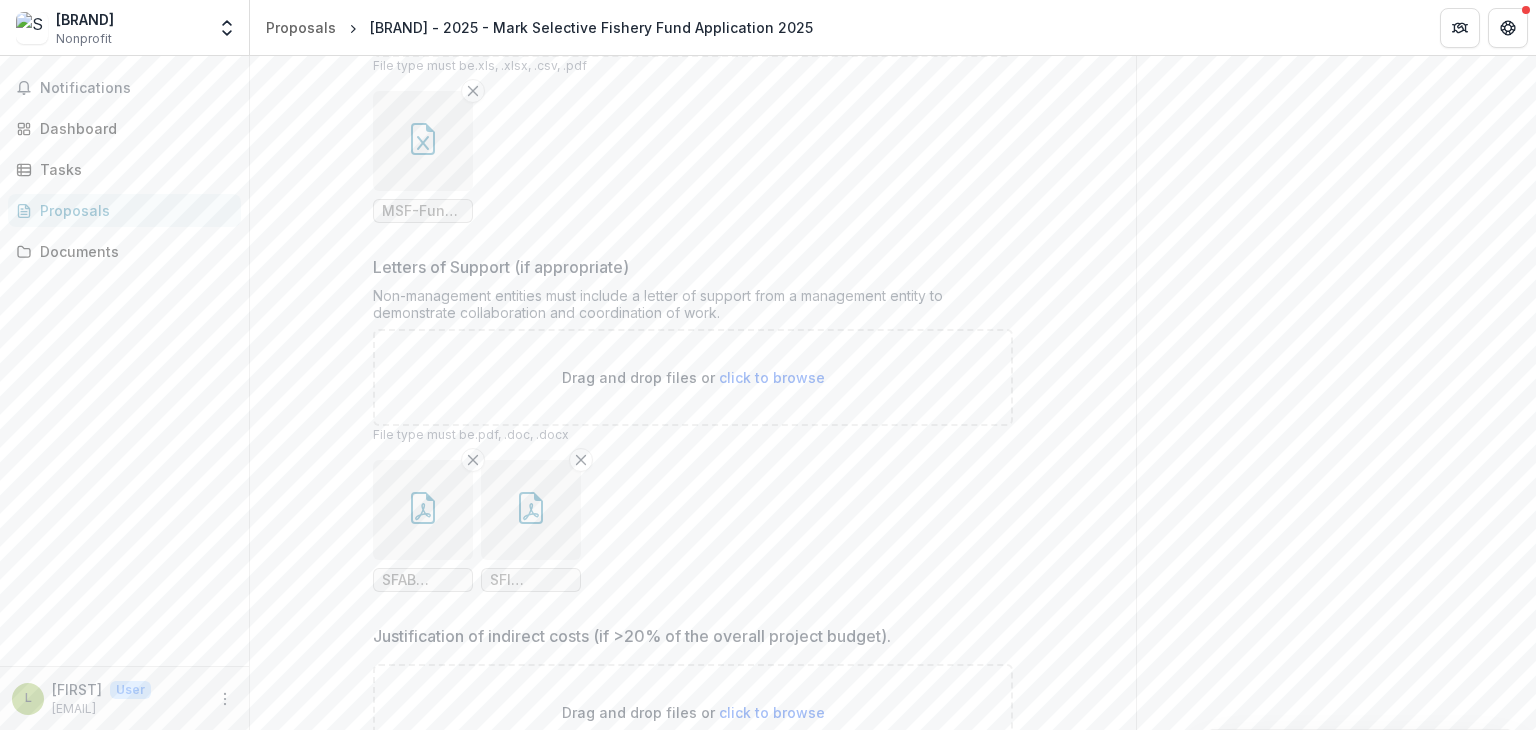 click on "click to browse" at bounding box center (772, 377) 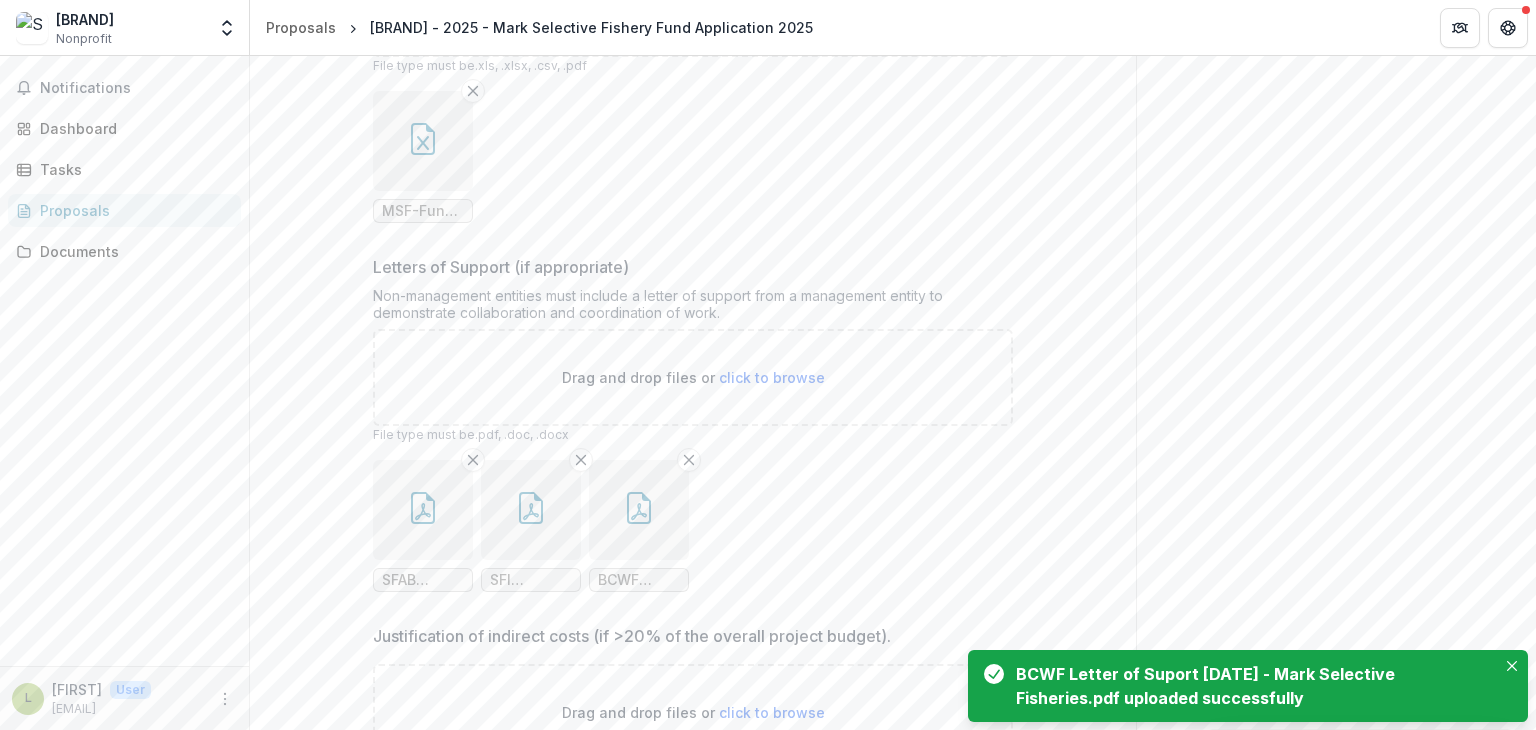 click on "click to browse" at bounding box center [772, 377] 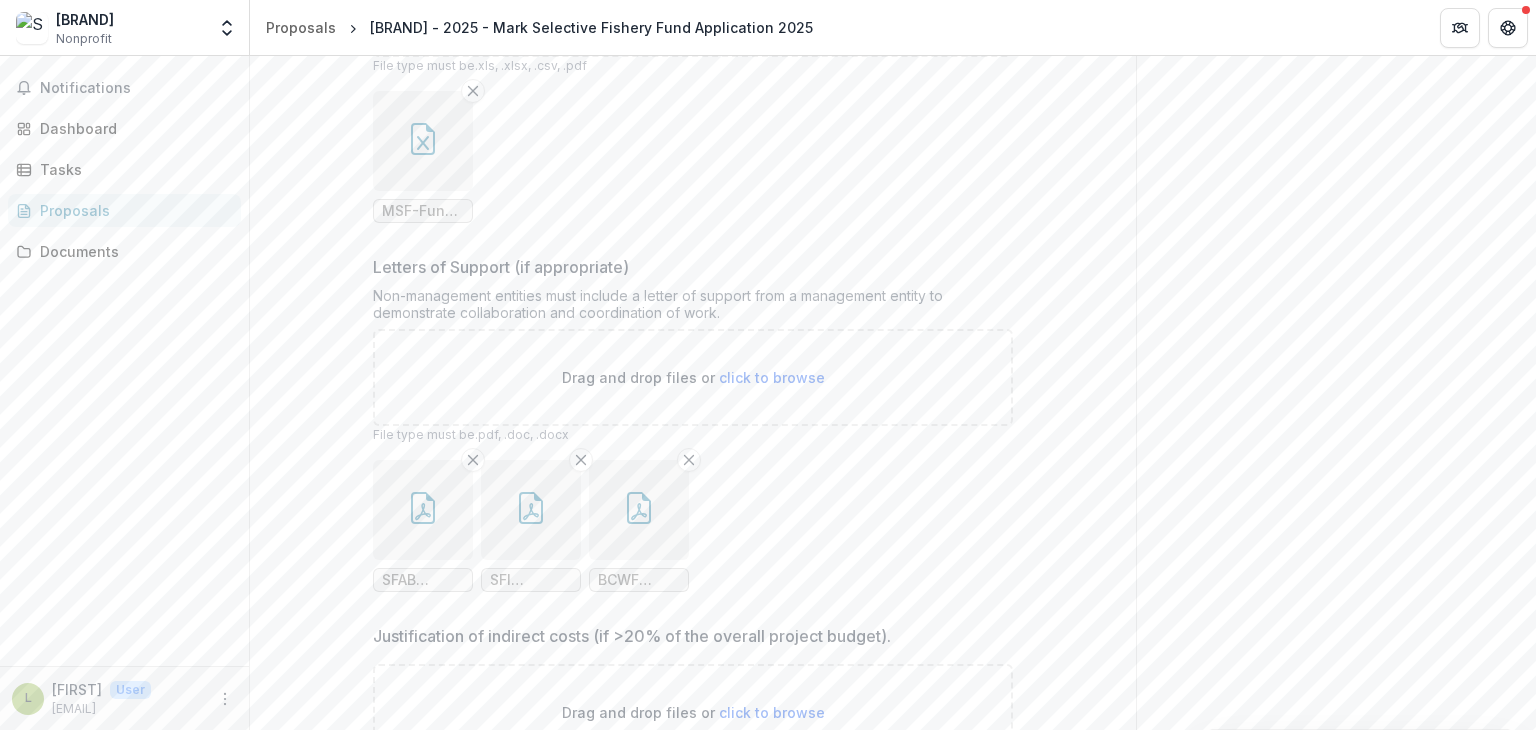 type on "**********" 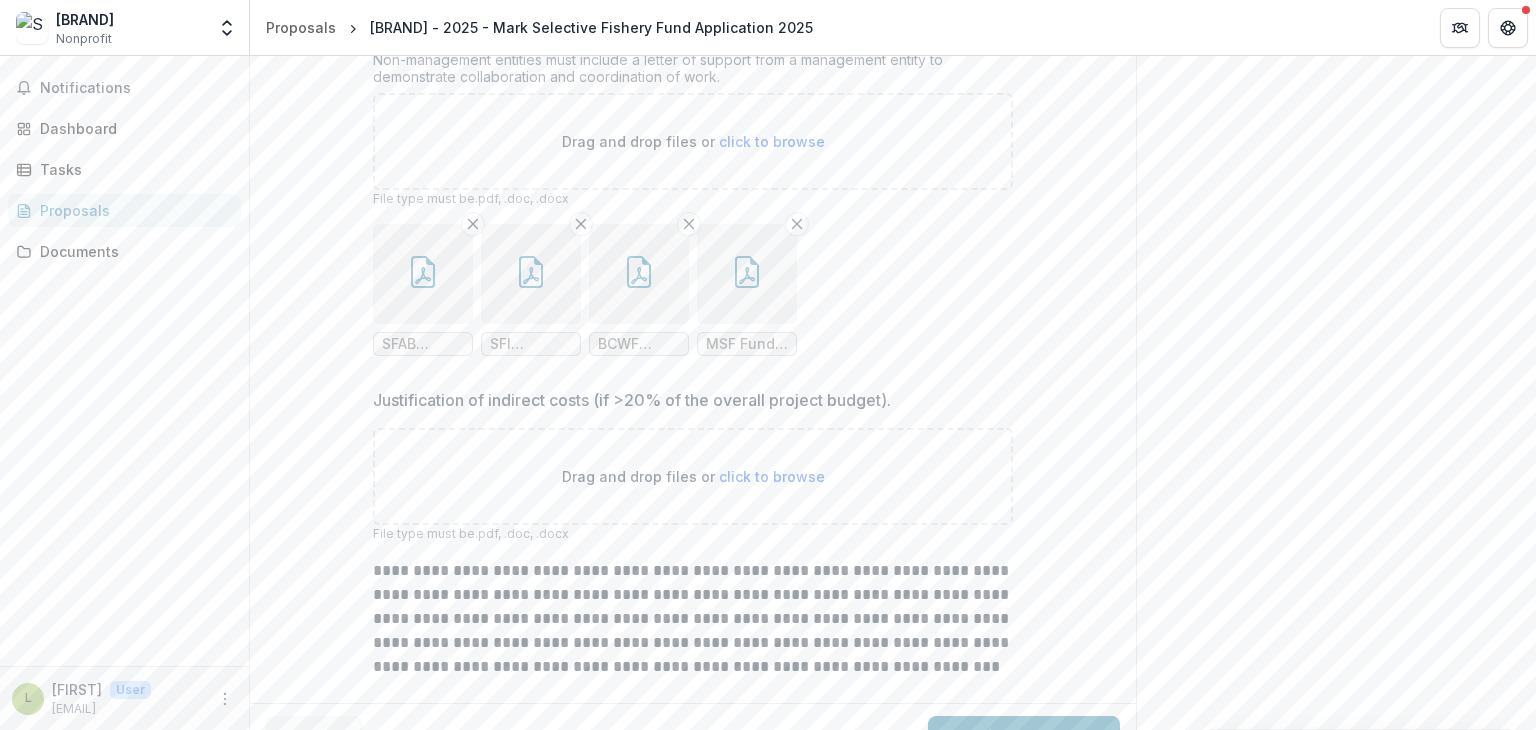 scroll, scrollTop: 1232, scrollLeft: 0, axis: vertical 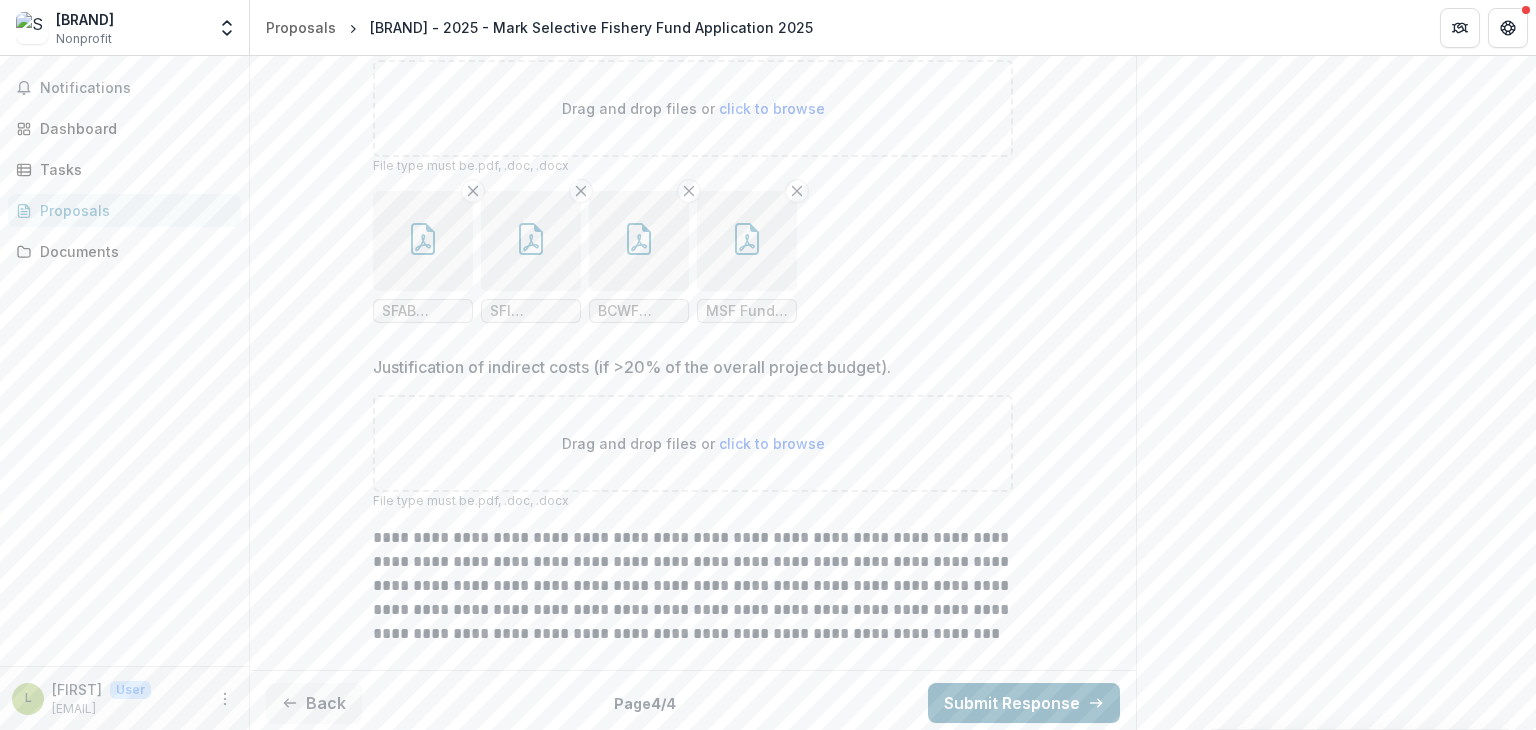 click on "Submit Response" at bounding box center (1024, 703) 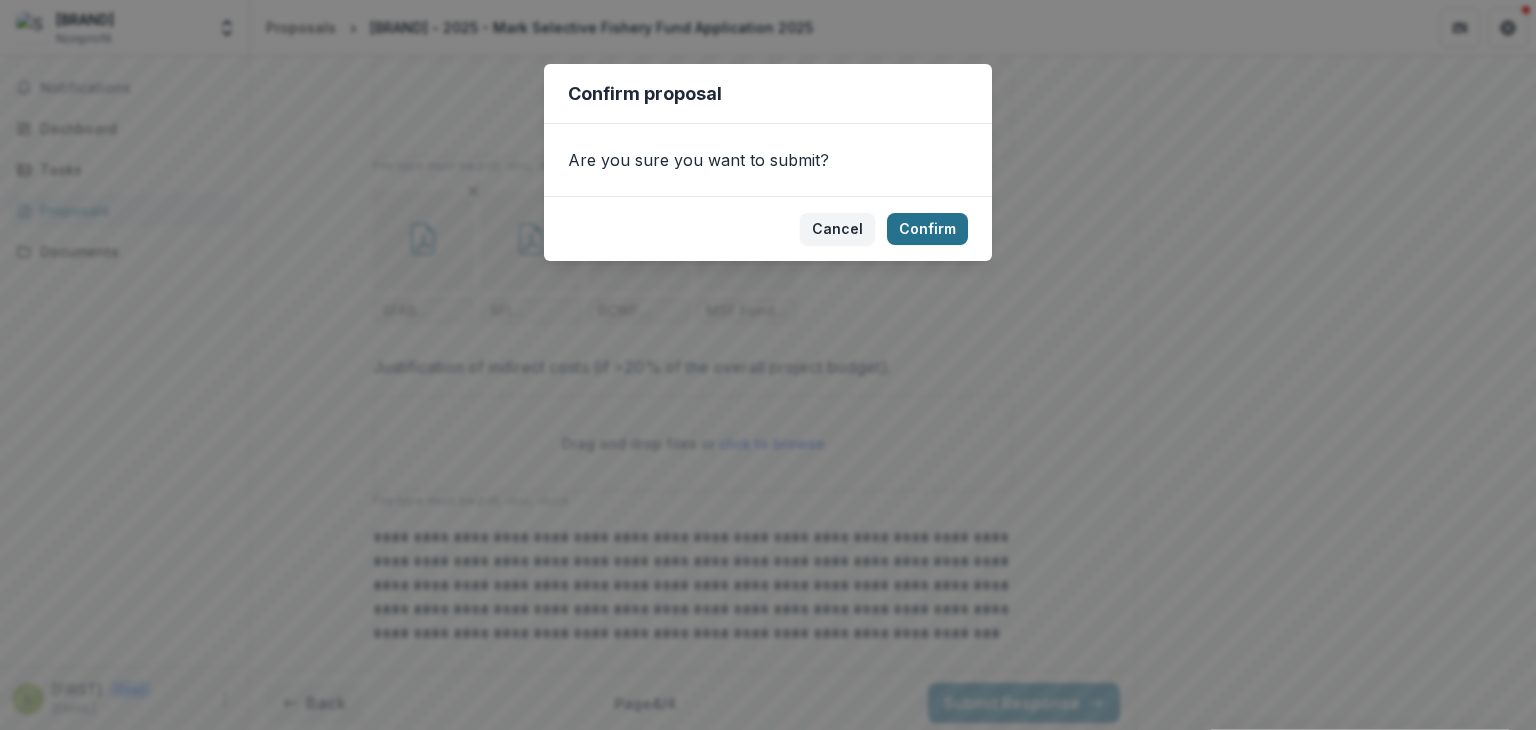 click on "Confirm" at bounding box center (927, 229) 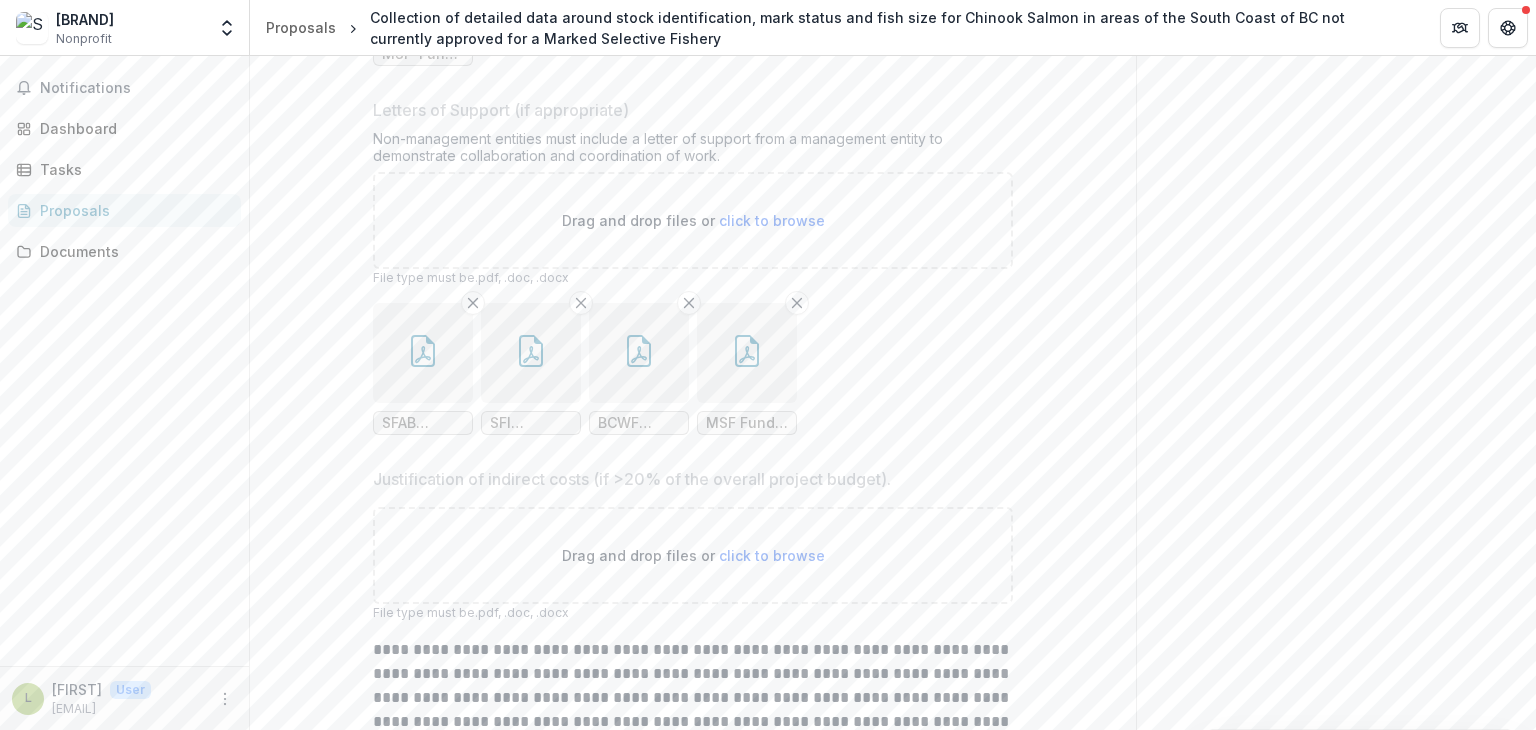 scroll, scrollTop: 1344, scrollLeft: 0, axis: vertical 